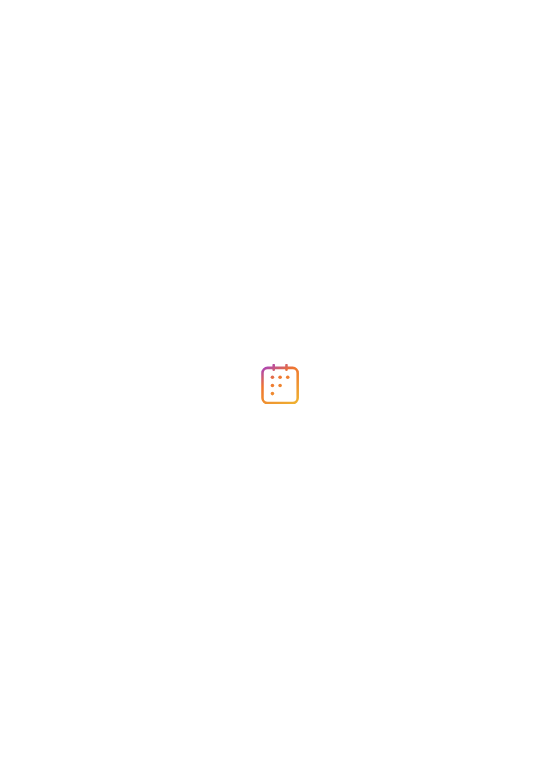 scroll, scrollTop: 0, scrollLeft: 0, axis: both 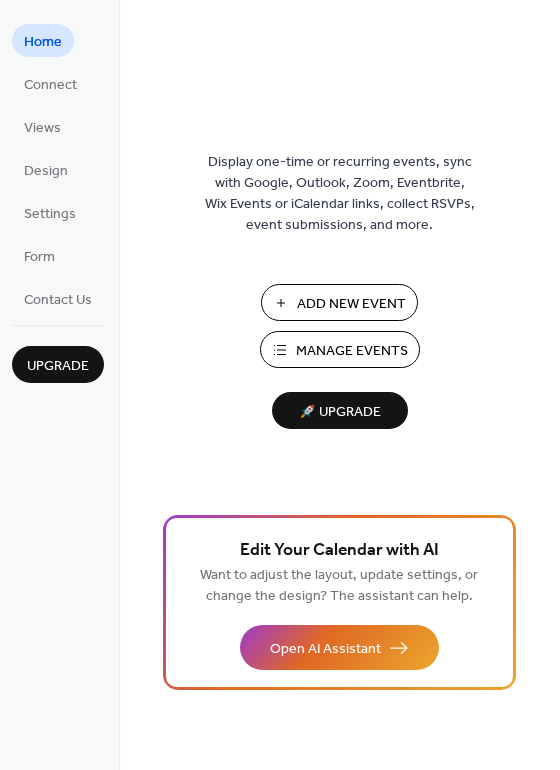 click on "Manage Events" at bounding box center [352, 351] 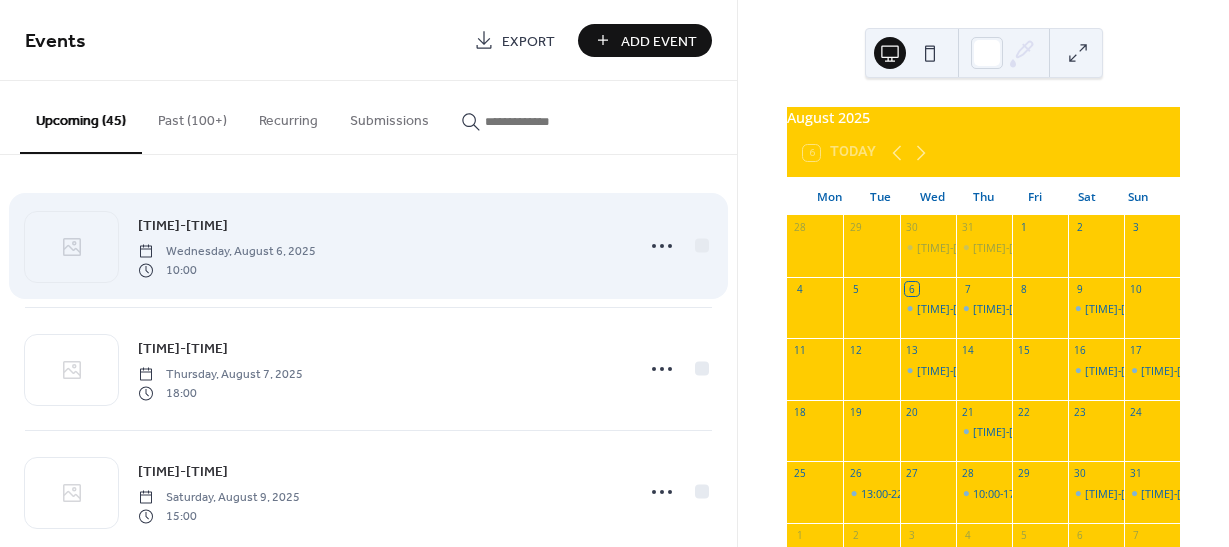 scroll, scrollTop: 0, scrollLeft: 0, axis: both 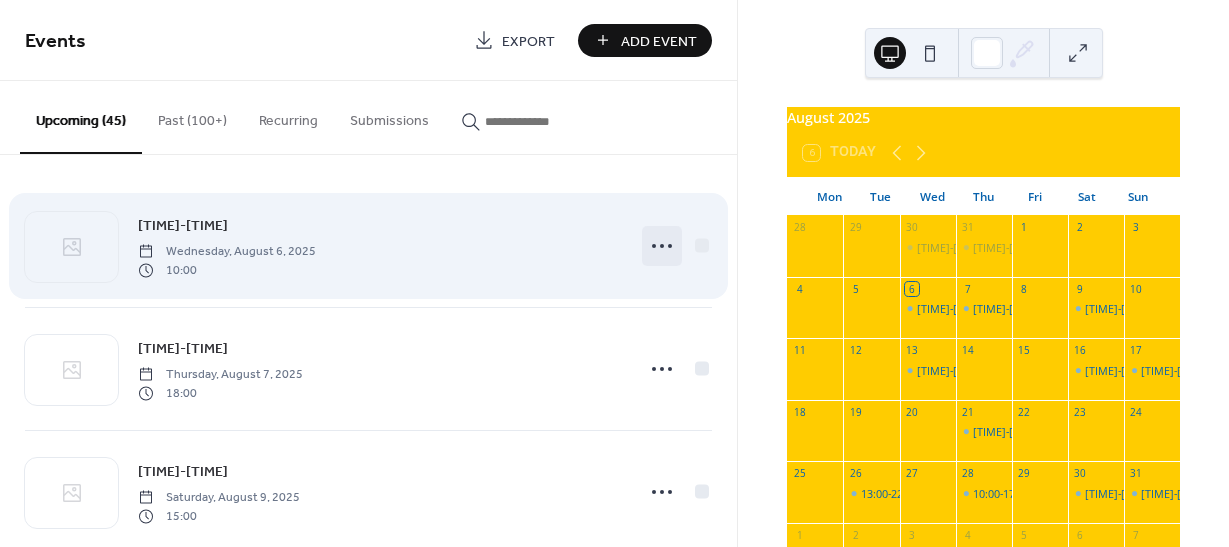 click 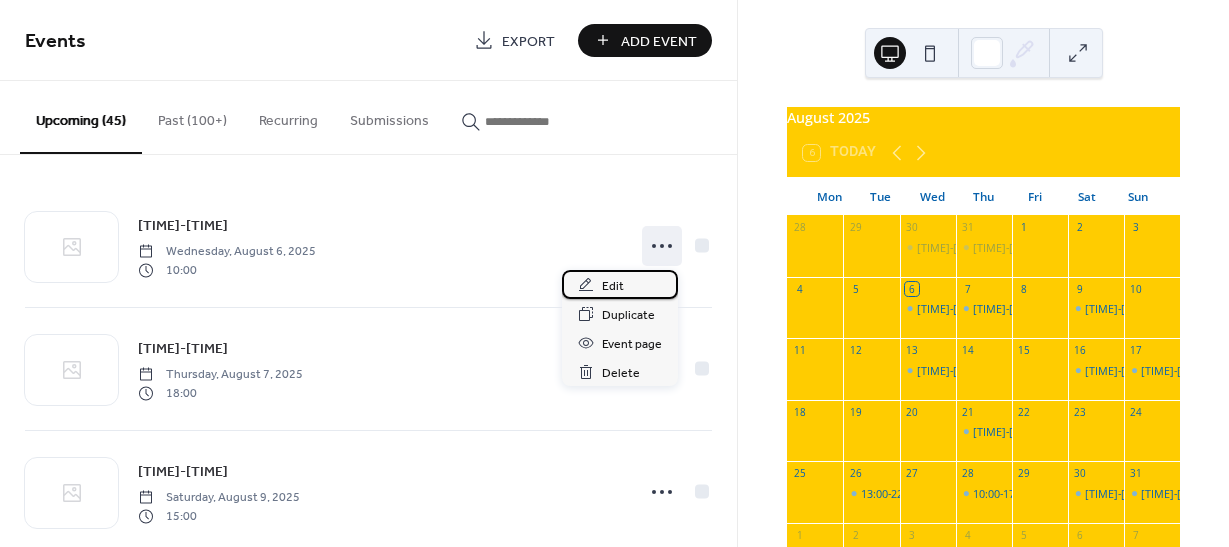 click on "Edit" at bounding box center [613, 286] 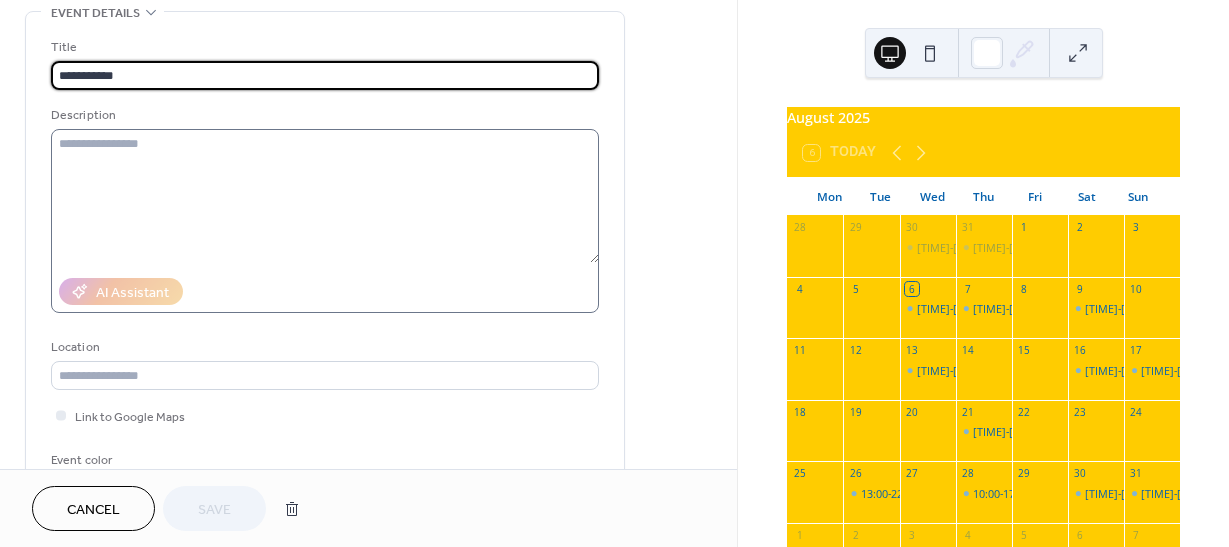 scroll, scrollTop: 0, scrollLeft: 0, axis: both 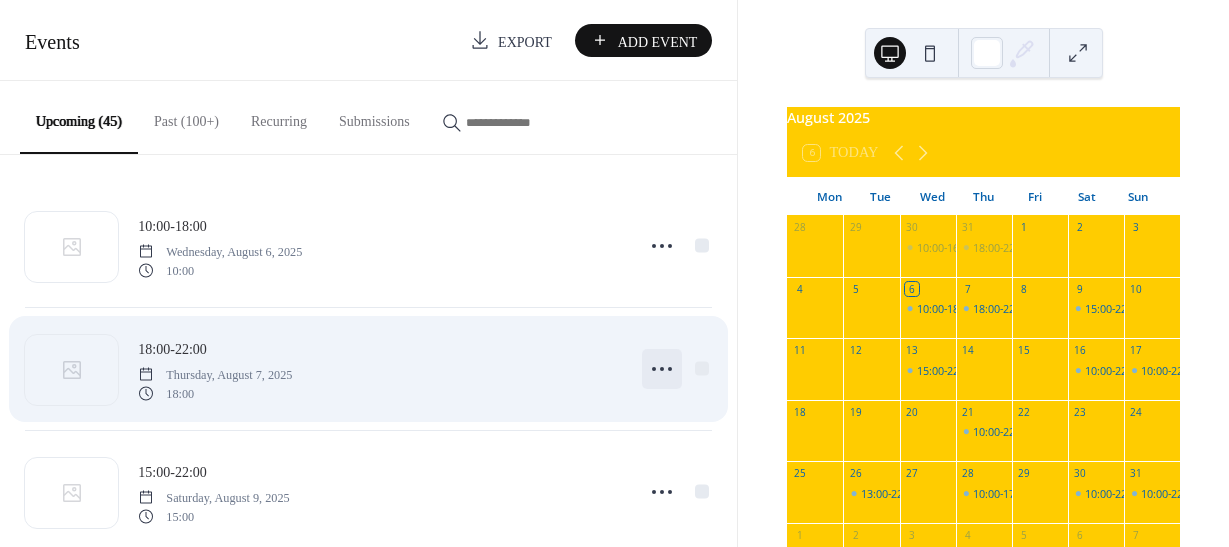 click 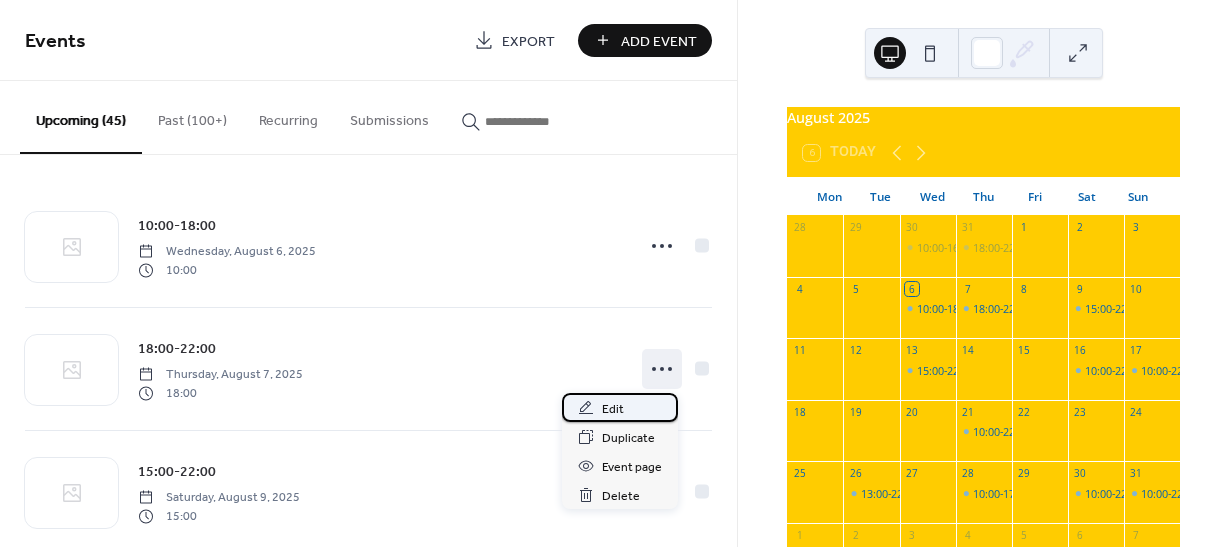 click on "Edit" at bounding box center [613, 409] 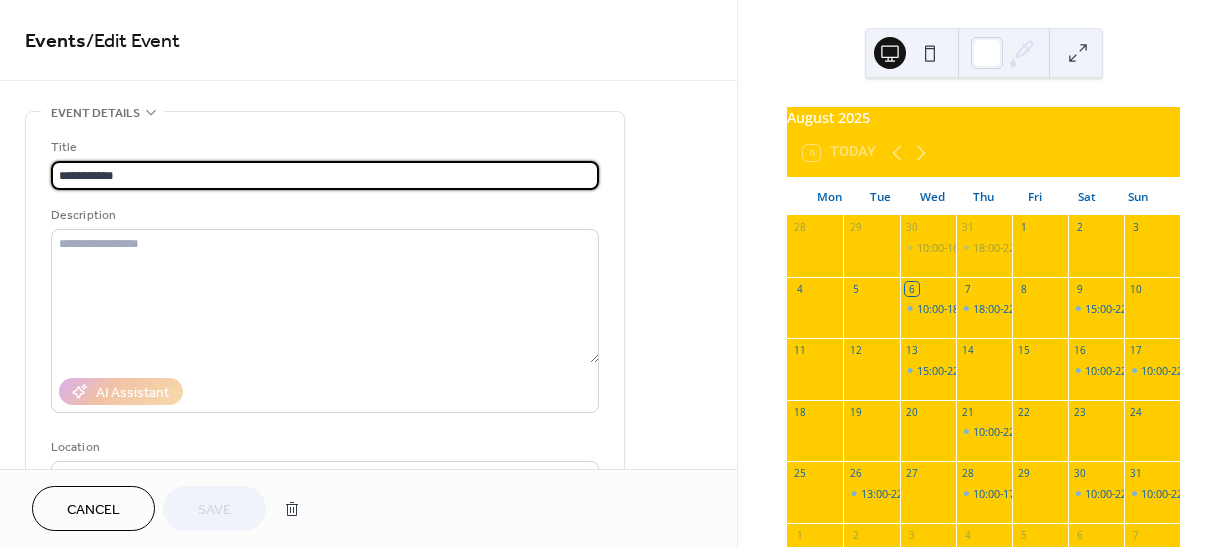 click on "**********" at bounding box center (325, 175) 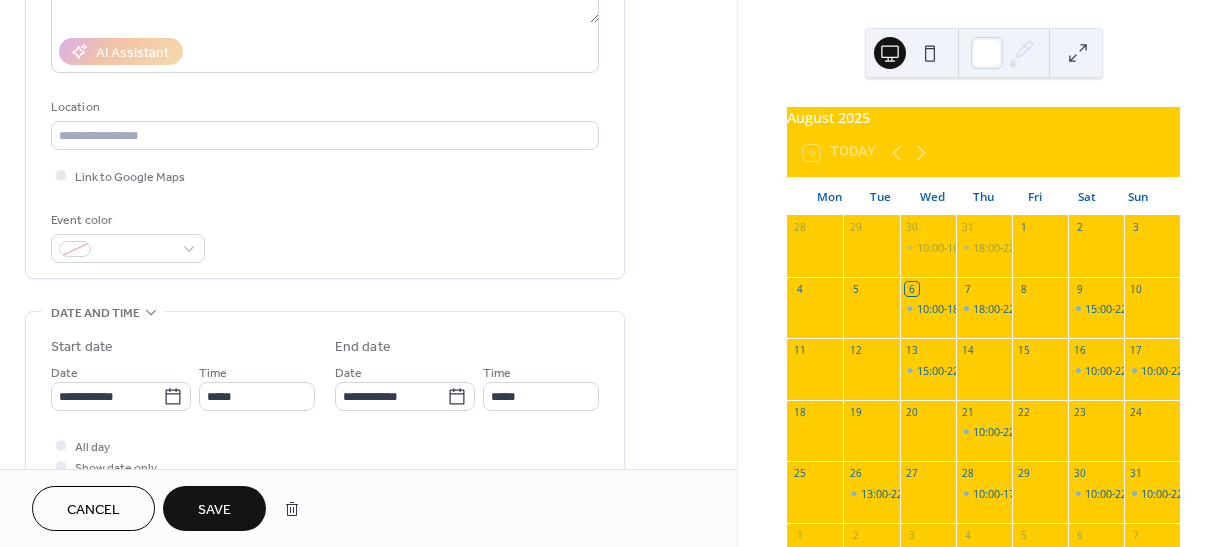 scroll, scrollTop: 400, scrollLeft: 0, axis: vertical 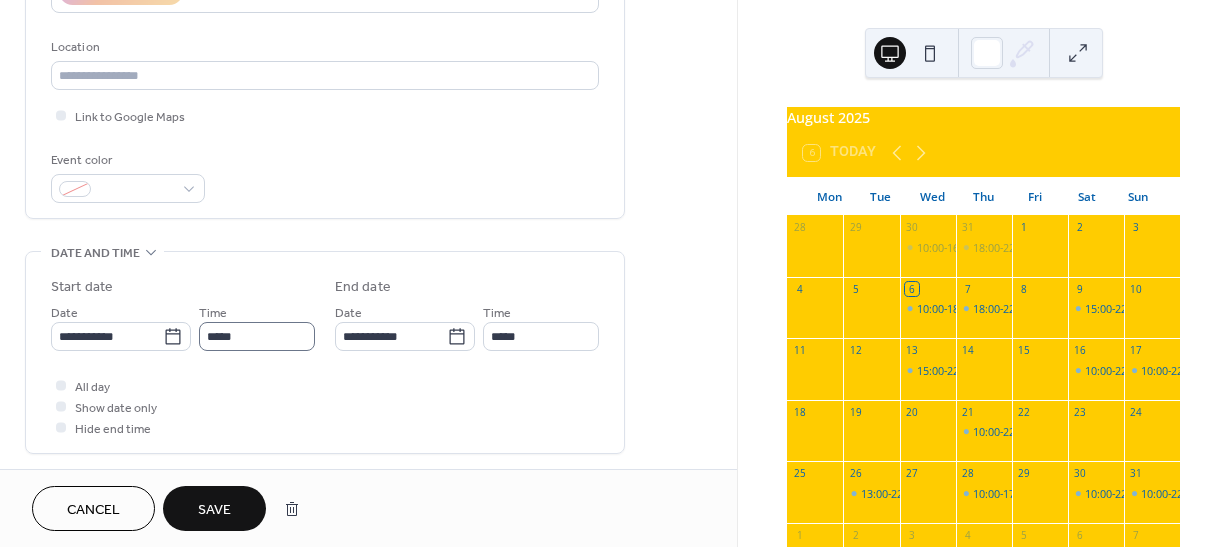 type on "**********" 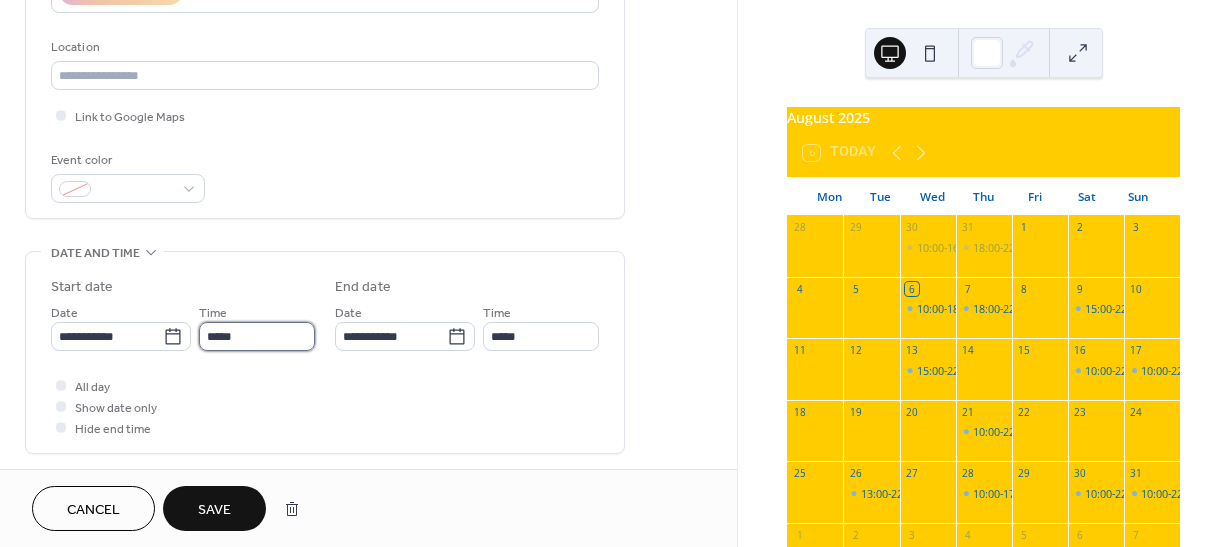 click on "*****" at bounding box center (257, 336) 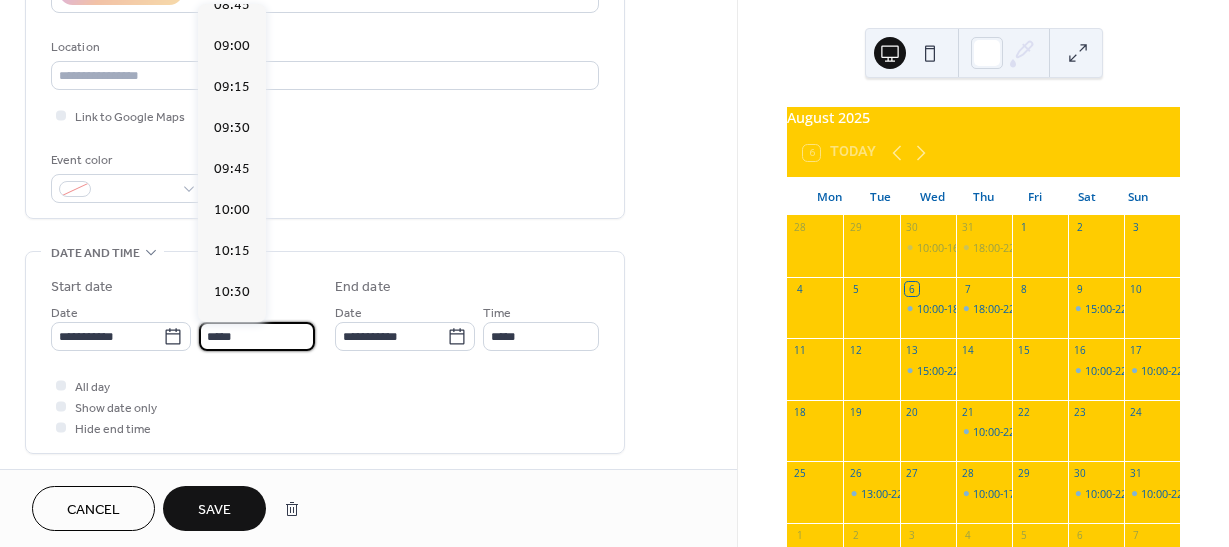 scroll, scrollTop: 1452, scrollLeft: 0, axis: vertical 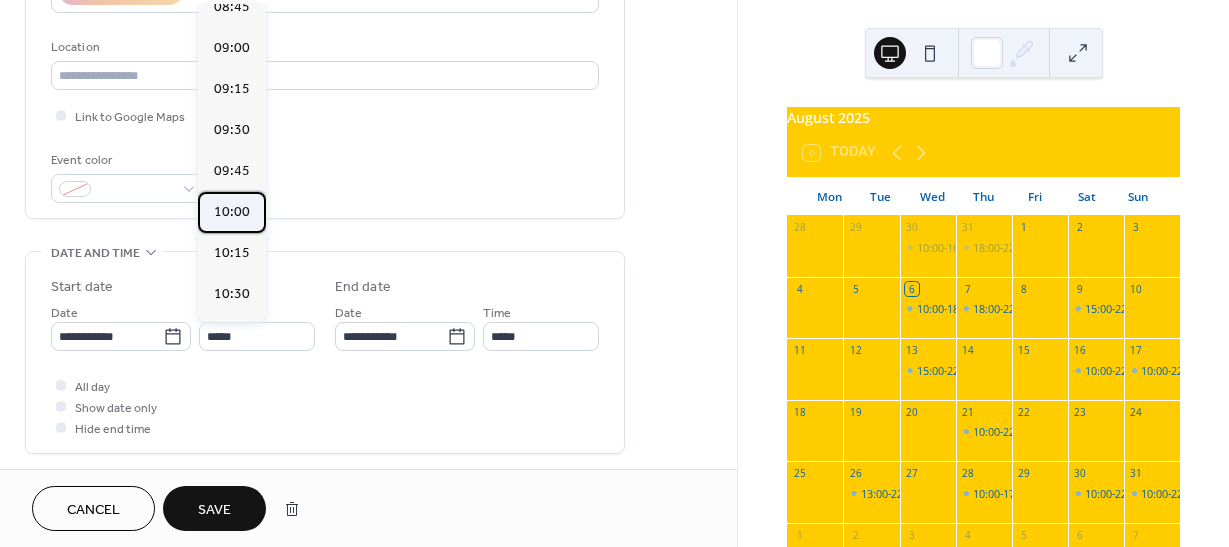 click on "10:00" at bounding box center [232, 212] 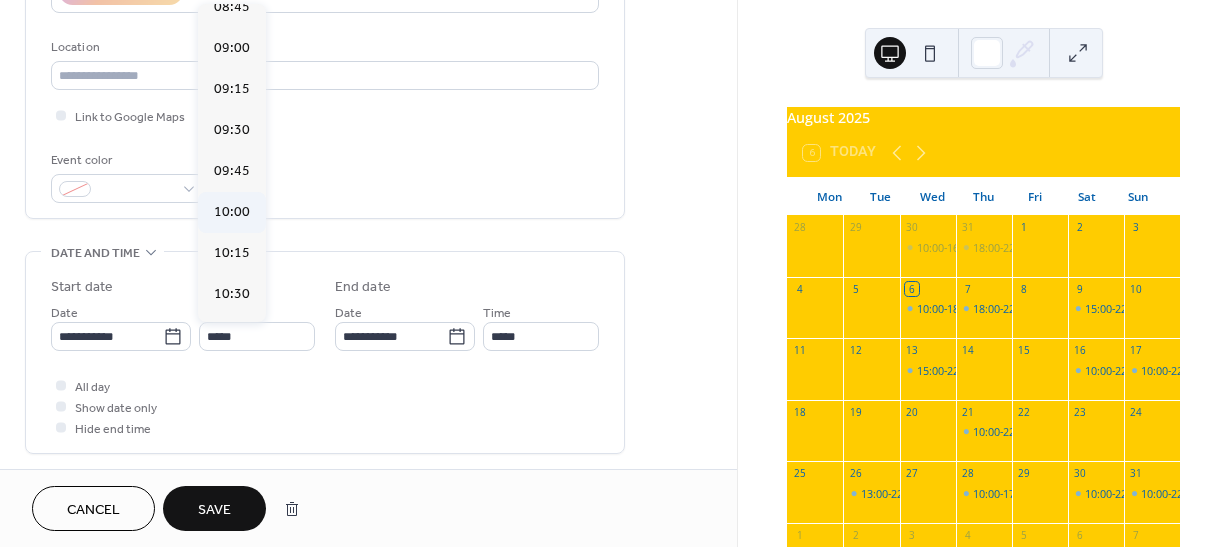 type on "*****" 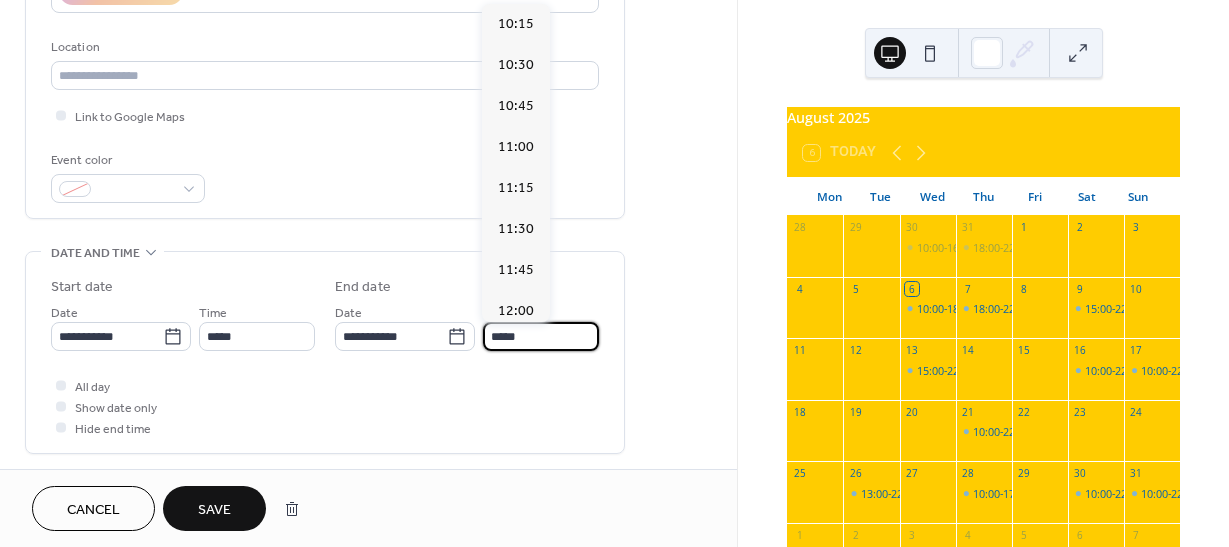 click on "*****" at bounding box center (541, 336) 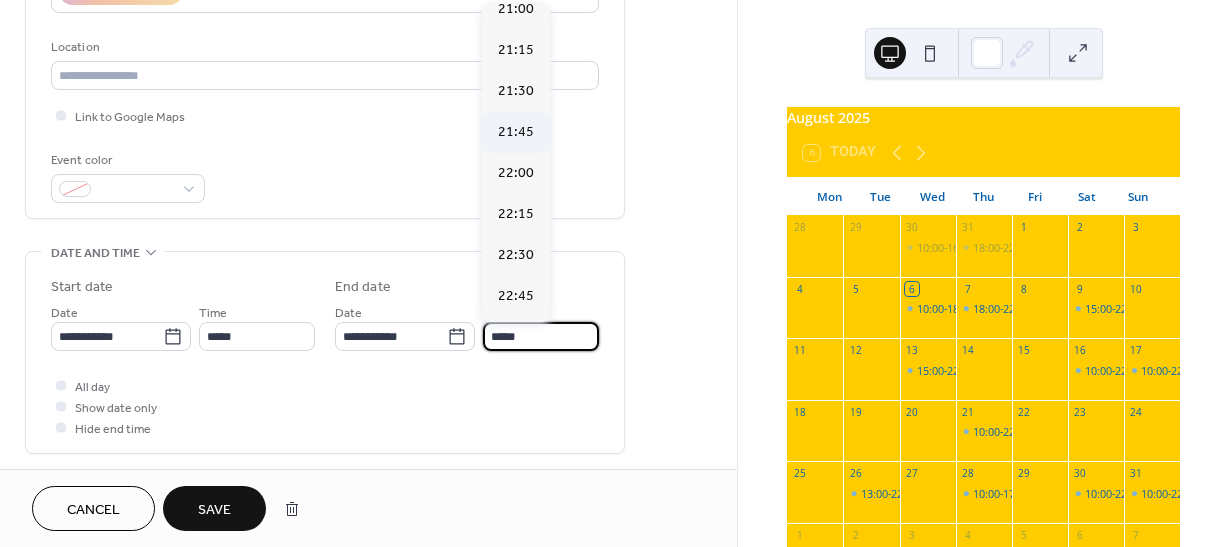 scroll, scrollTop: 1815, scrollLeft: 0, axis: vertical 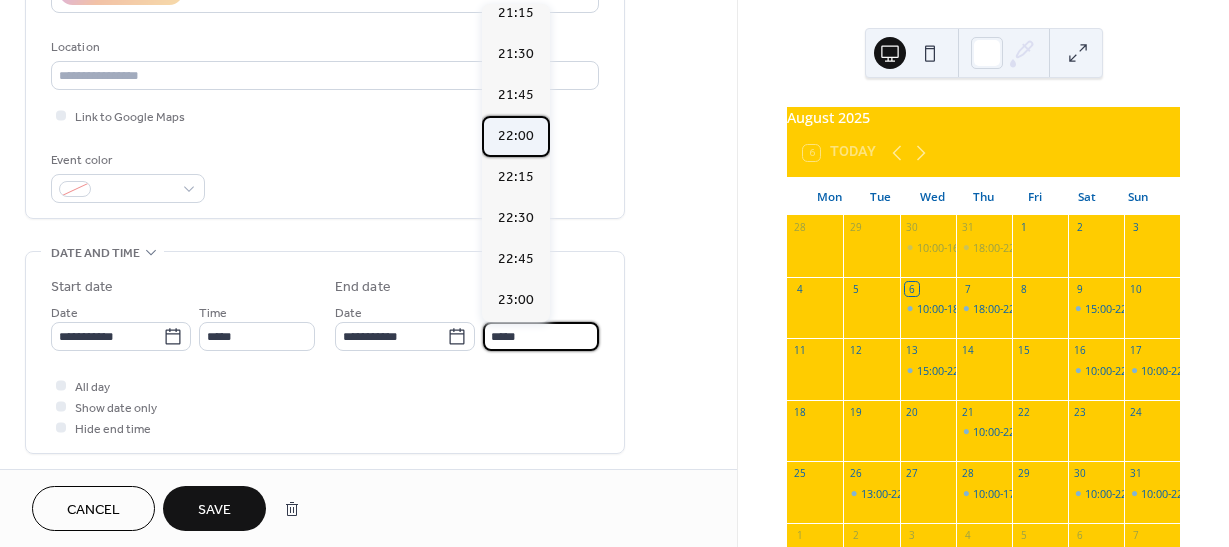 click on "22:00" at bounding box center (516, 136) 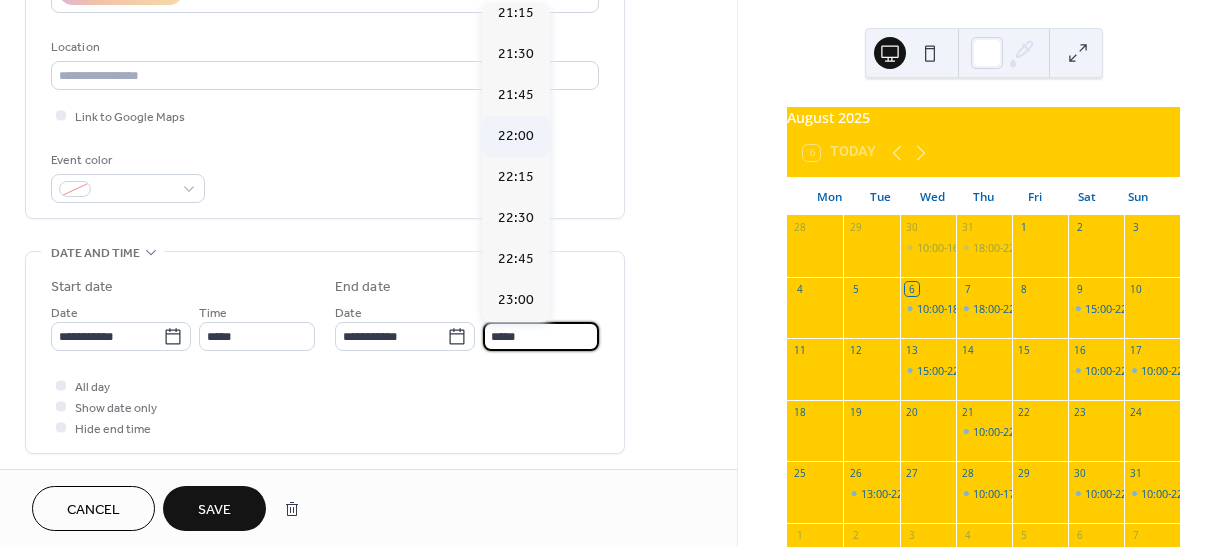 type on "*****" 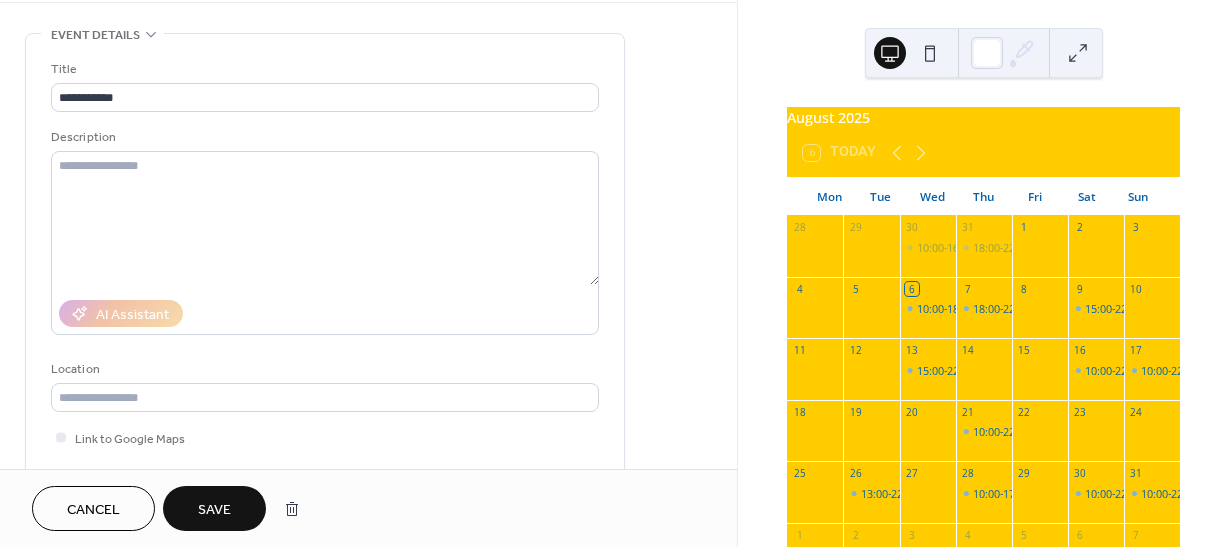 scroll, scrollTop: 0, scrollLeft: 0, axis: both 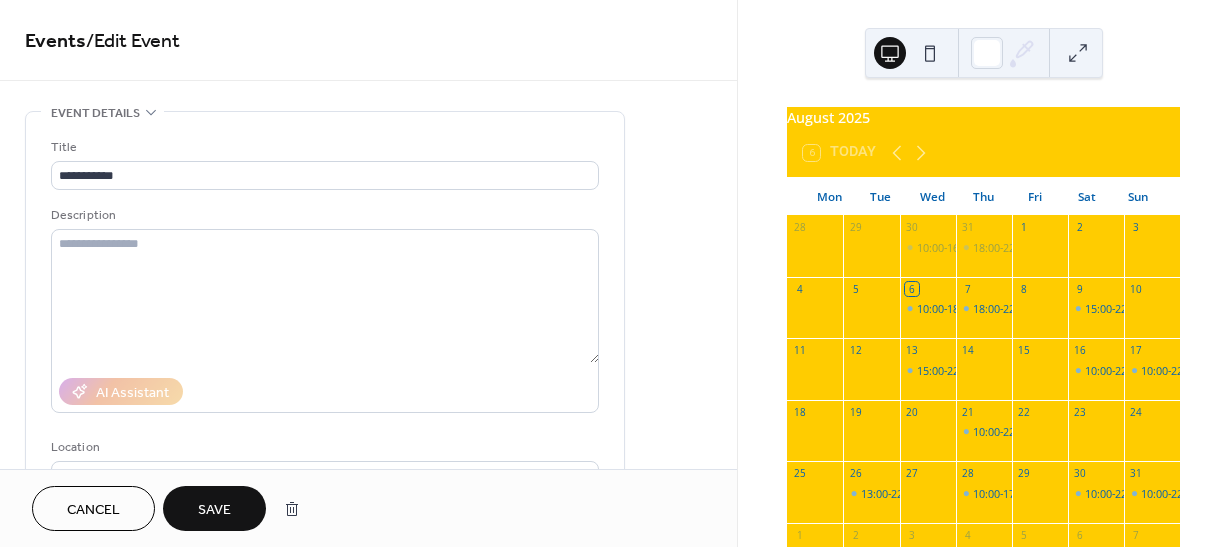 click on "Save" at bounding box center [214, 510] 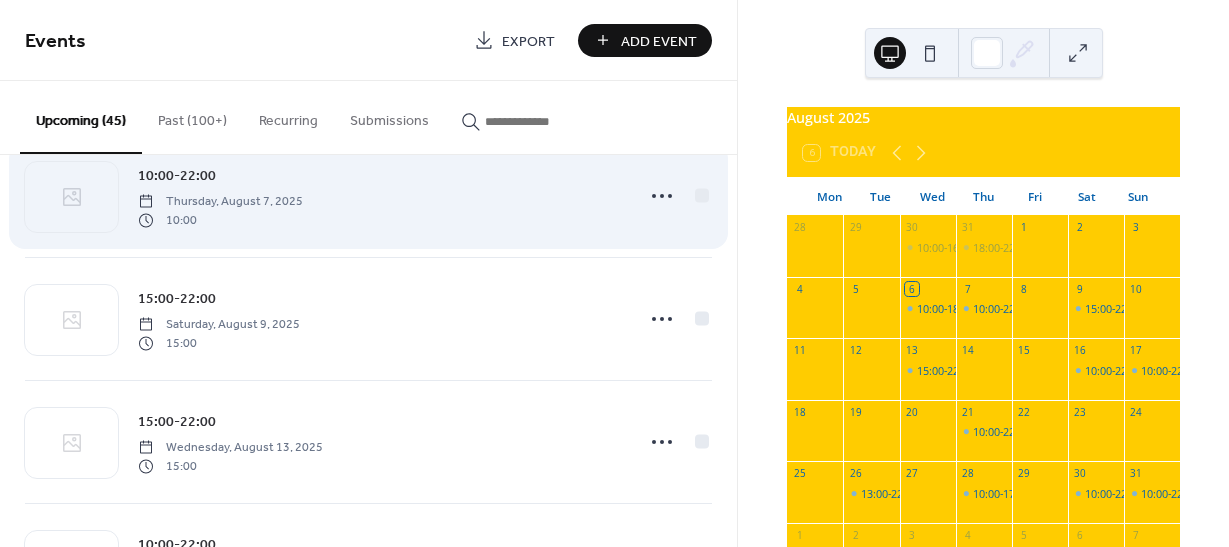 scroll, scrollTop: 200, scrollLeft: 0, axis: vertical 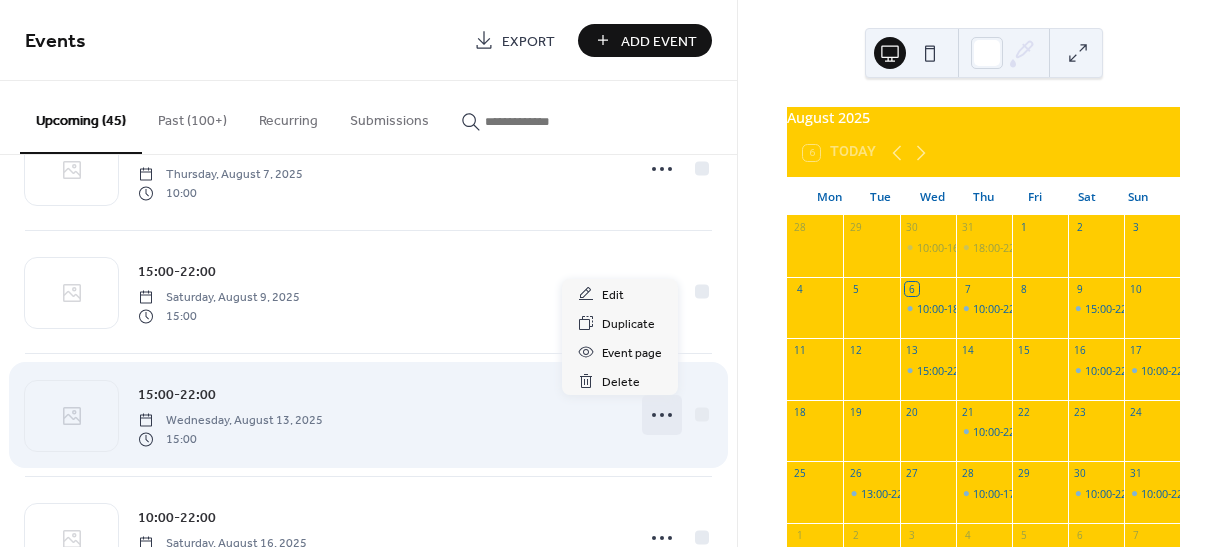 click 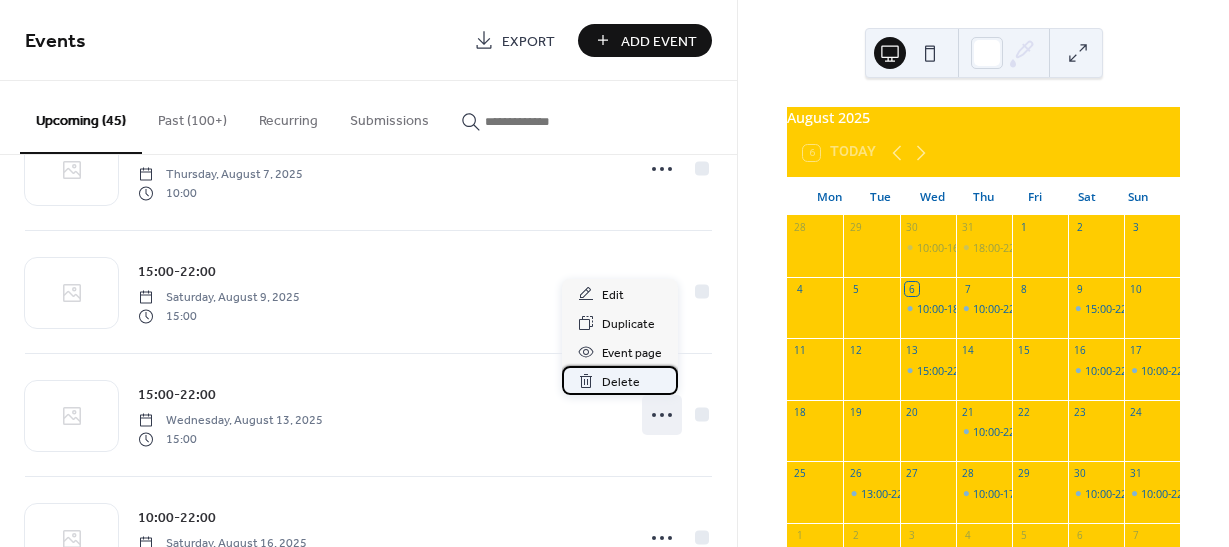 click on "Delete" at bounding box center (620, 380) 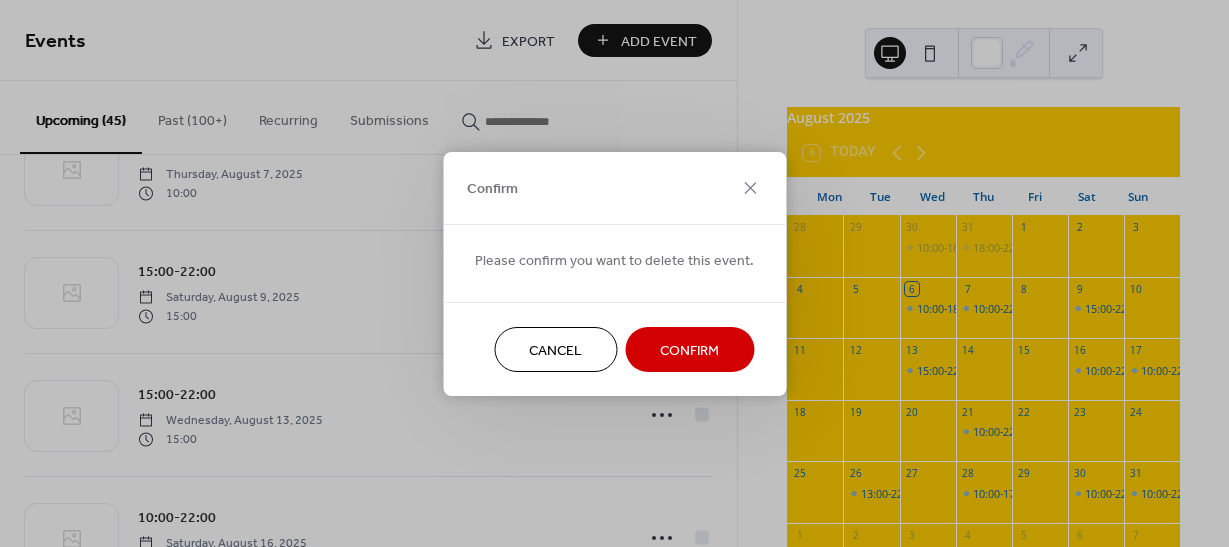 click on "Confirm" at bounding box center [689, 350] 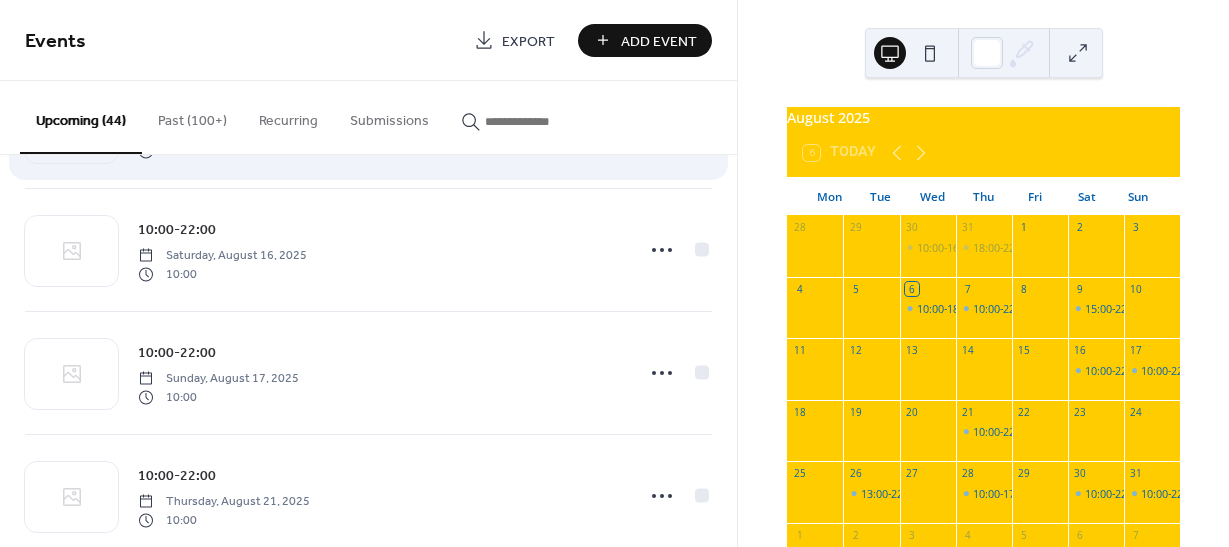 scroll, scrollTop: 400, scrollLeft: 0, axis: vertical 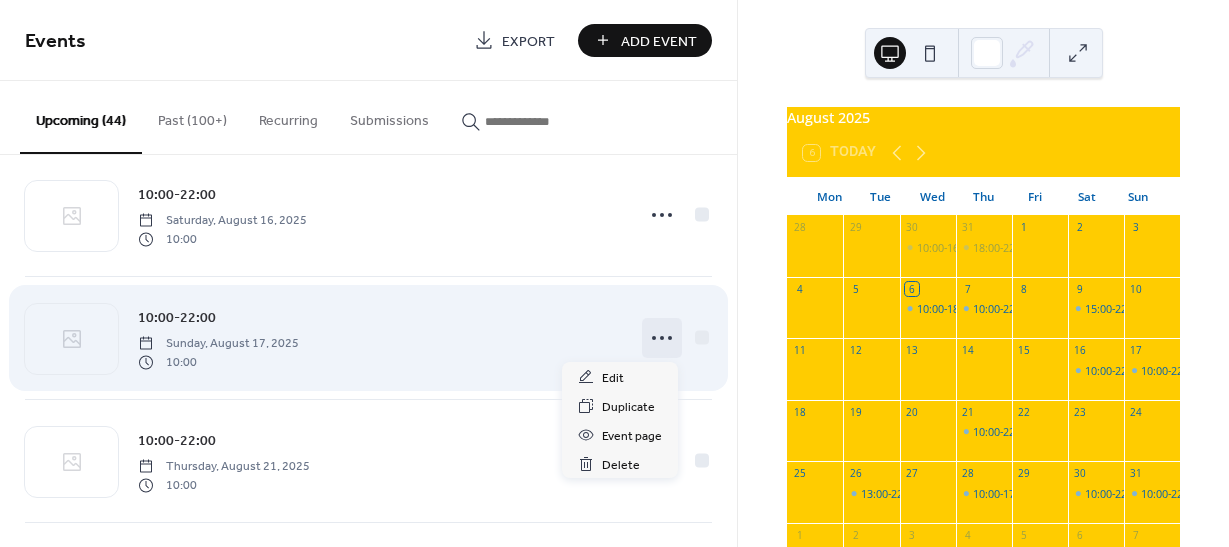 click 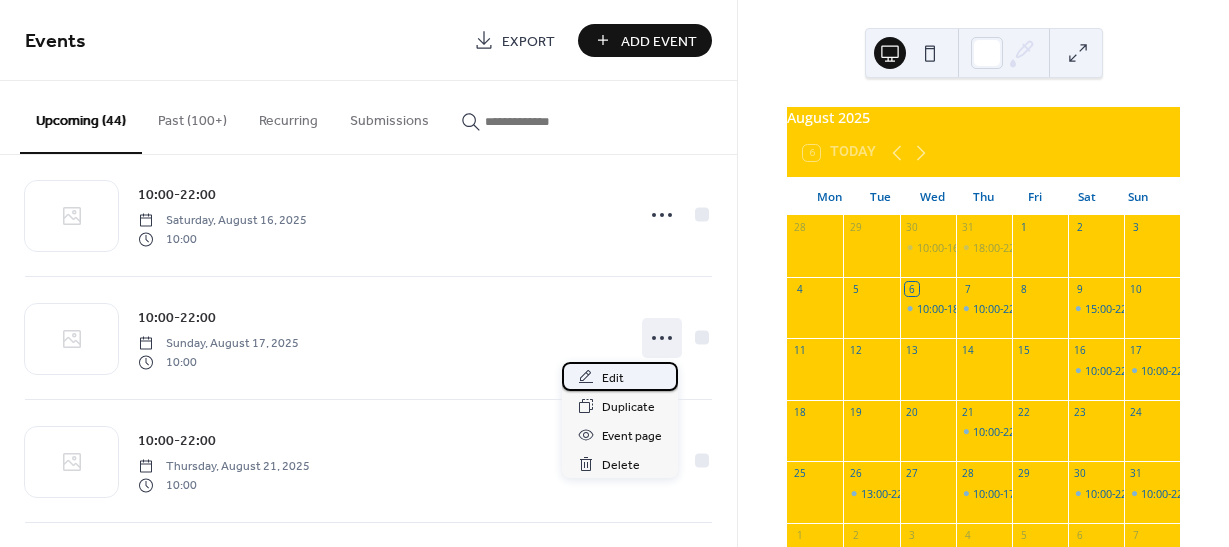 click on "Edit" at bounding box center [620, 376] 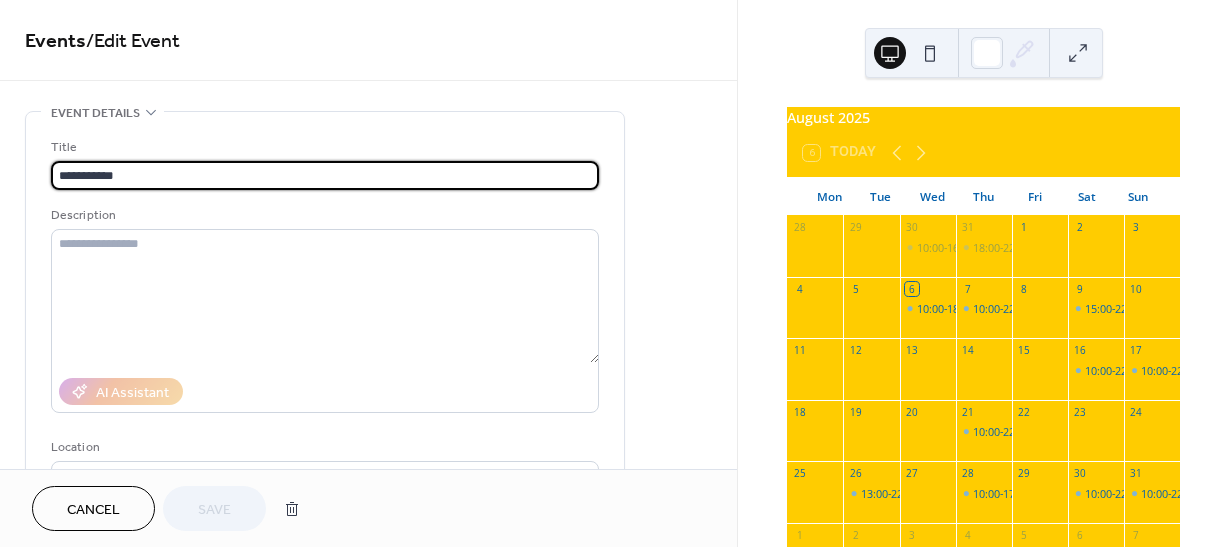 click on "**********" at bounding box center [325, 175] 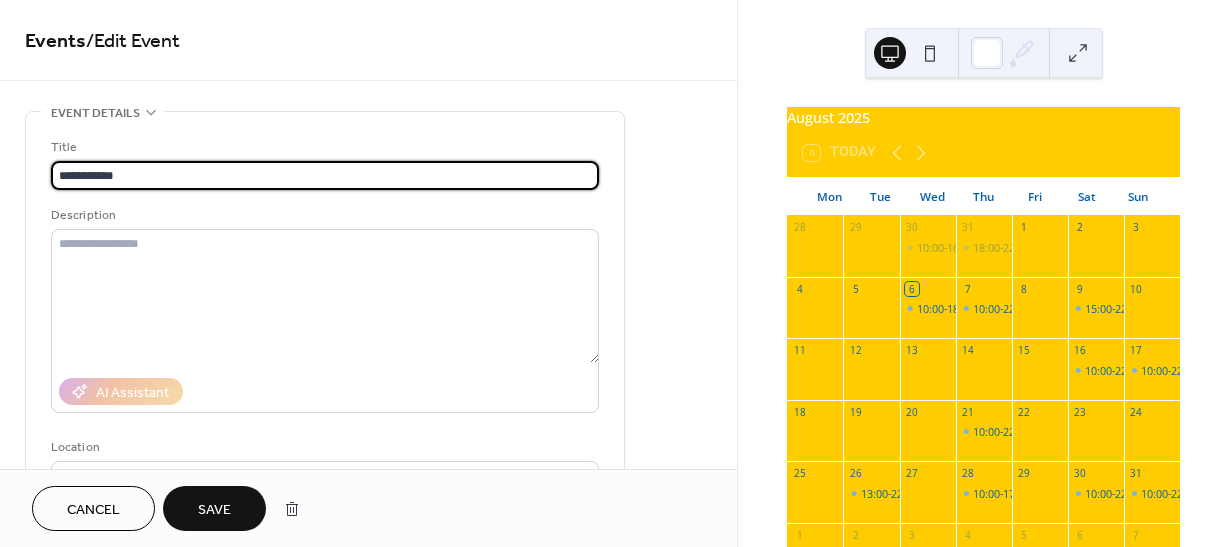 scroll, scrollTop: 1, scrollLeft: 0, axis: vertical 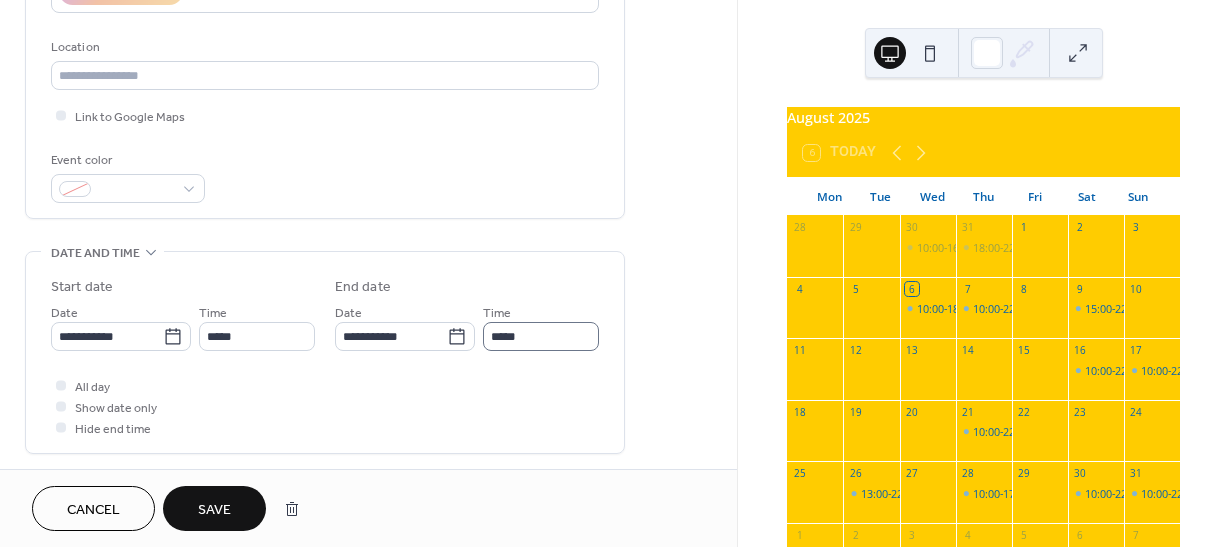 type on "**********" 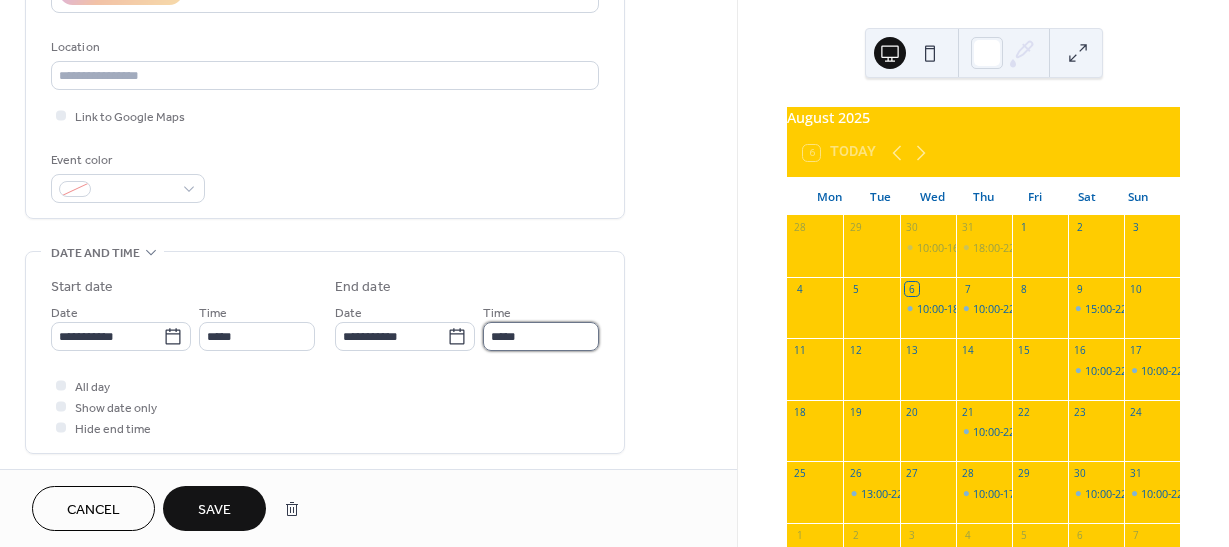 click on "*****" at bounding box center (541, 336) 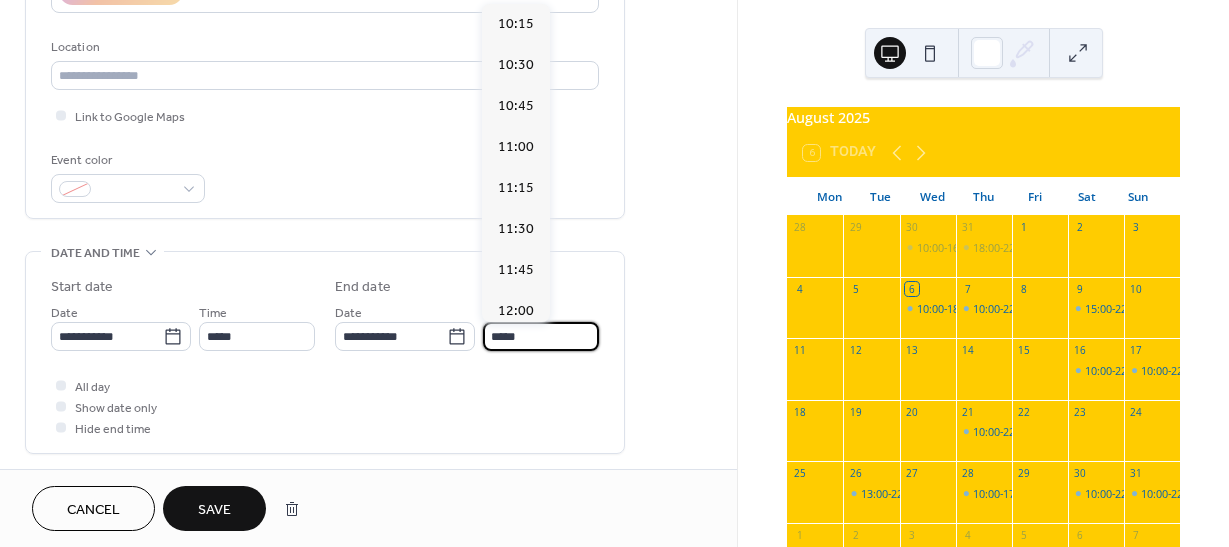 scroll, scrollTop: 1927, scrollLeft: 0, axis: vertical 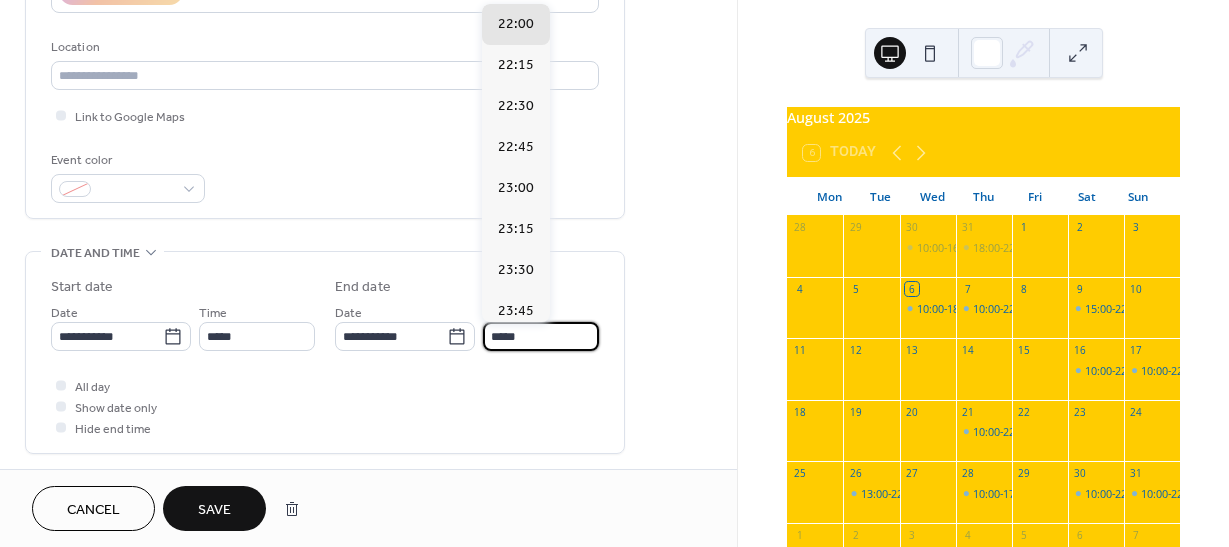 click on "*****" at bounding box center (541, 336) 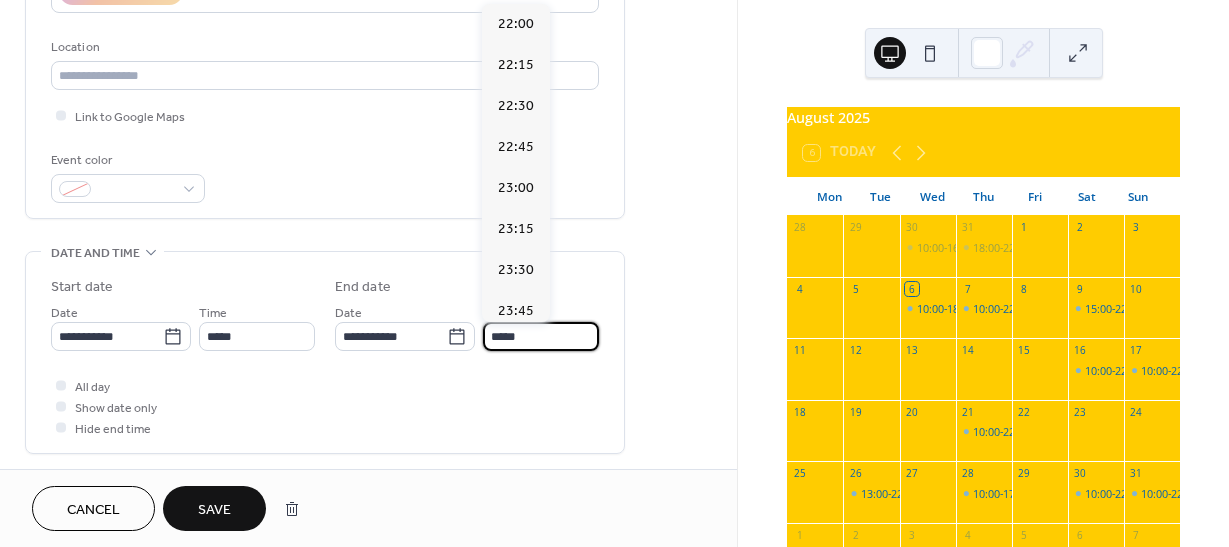 scroll, scrollTop: 1107, scrollLeft: 0, axis: vertical 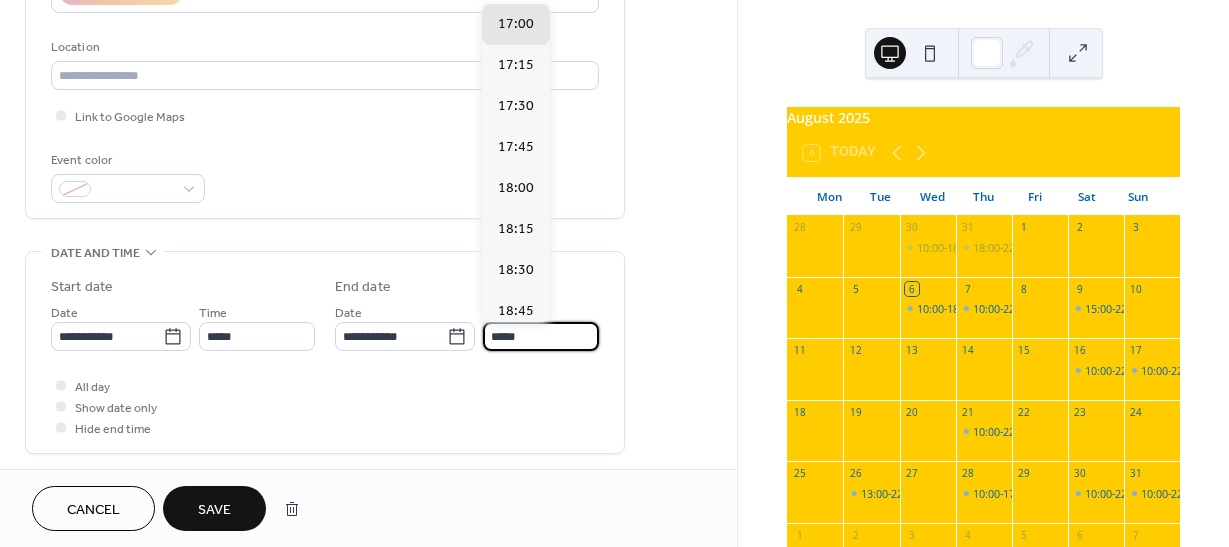type on "*****" 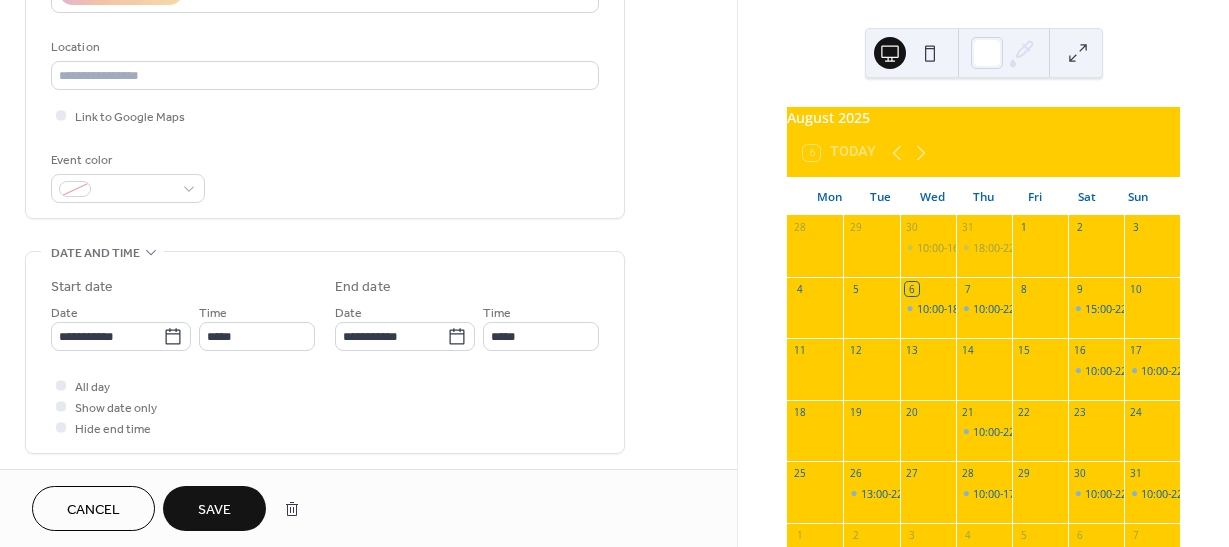 click on "Save" at bounding box center [214, 510] 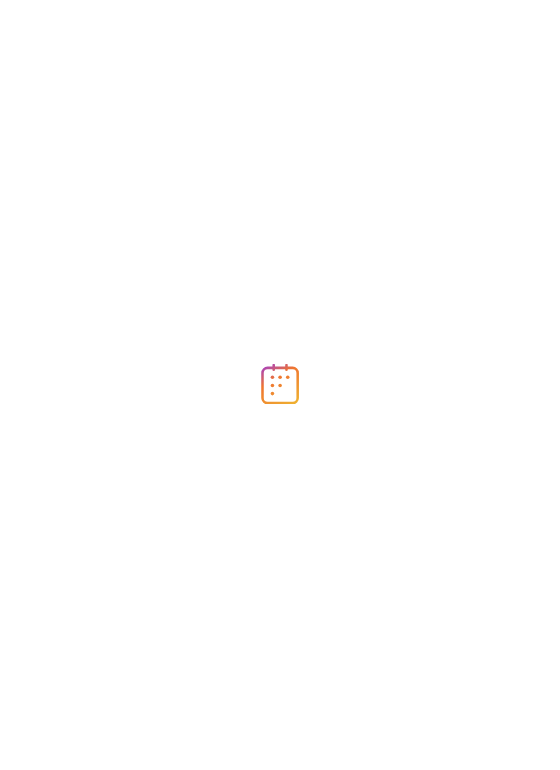 scroll, scrollTop: 0, scrollLeft: 0, axis: both 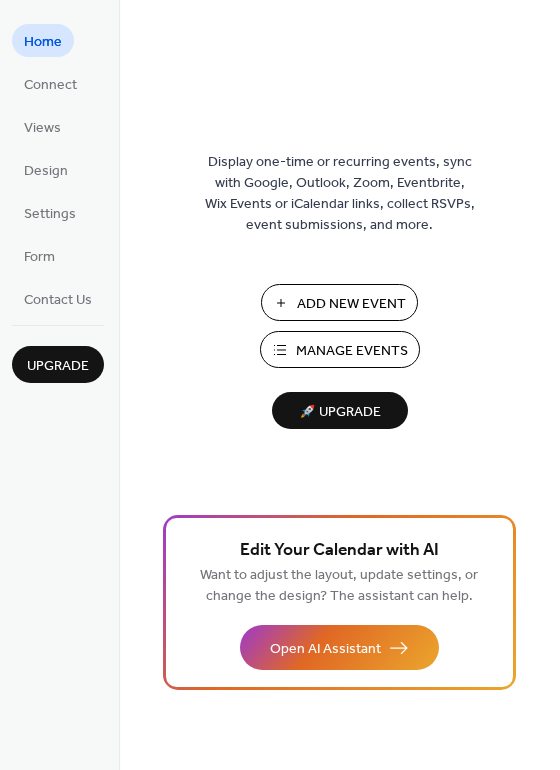 click on "Add New Event" at bounding box center [351, 304] 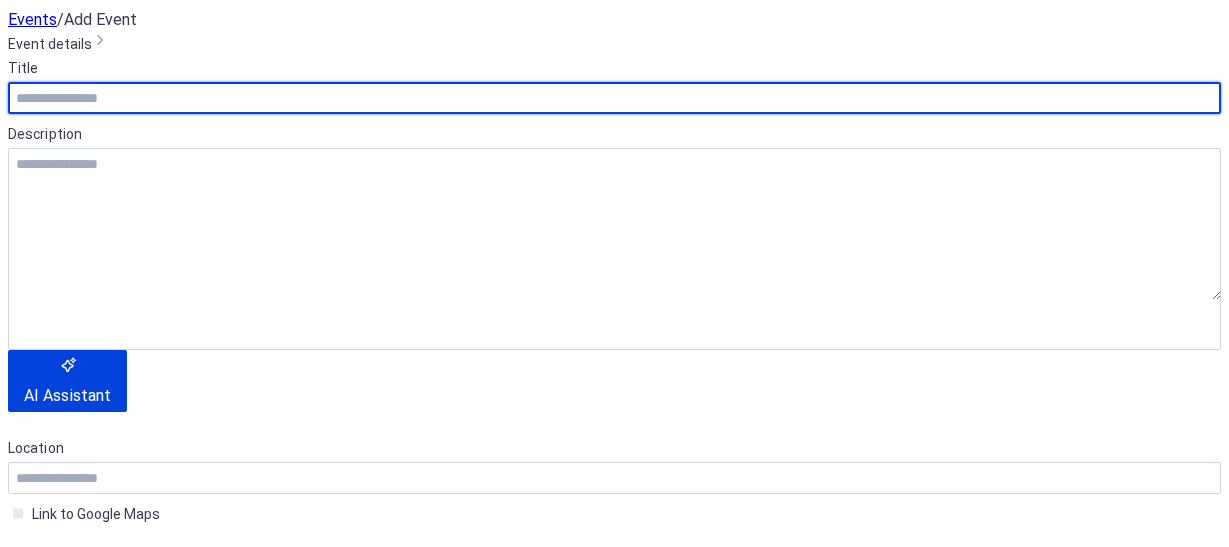 scroll, scrollTop: 0, scrollLeft: 0, axis: both 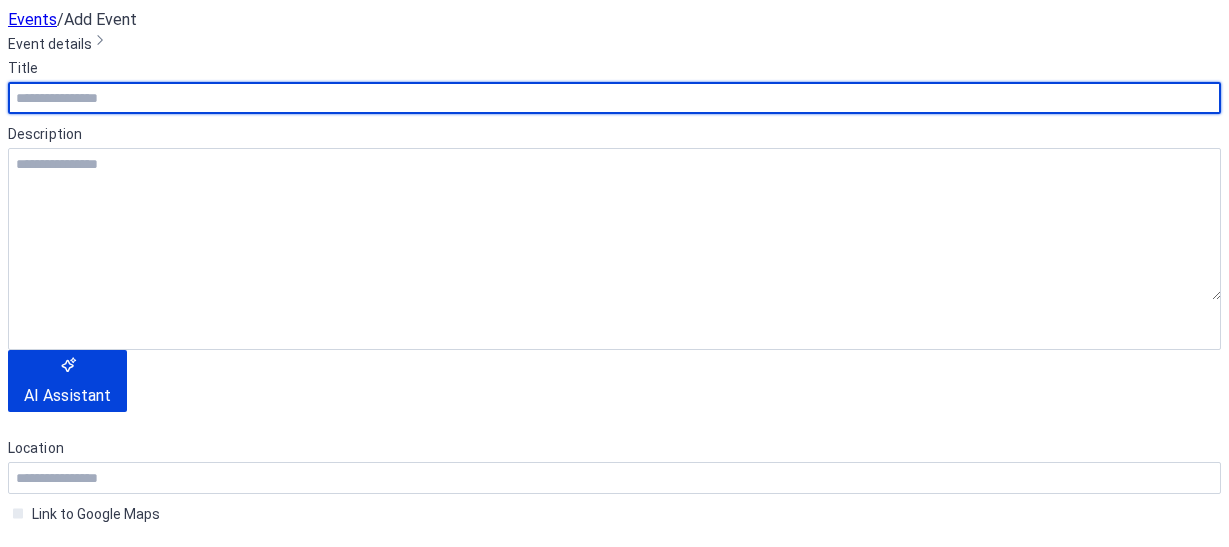 click on "**********" at bounding box center (86, 748) 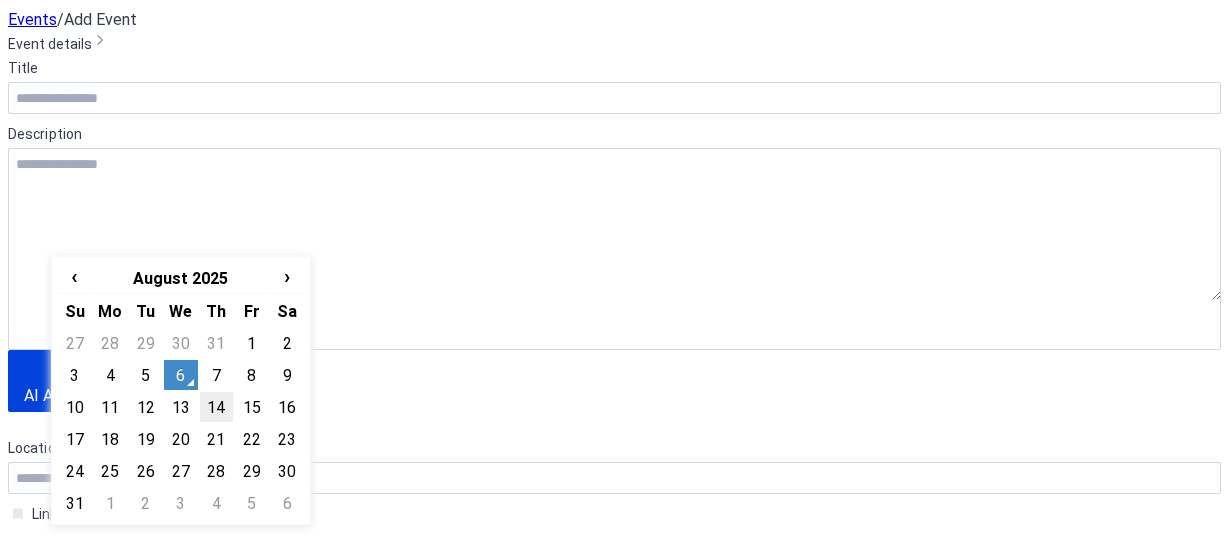 click on "14" at bounding box center (216, 407) 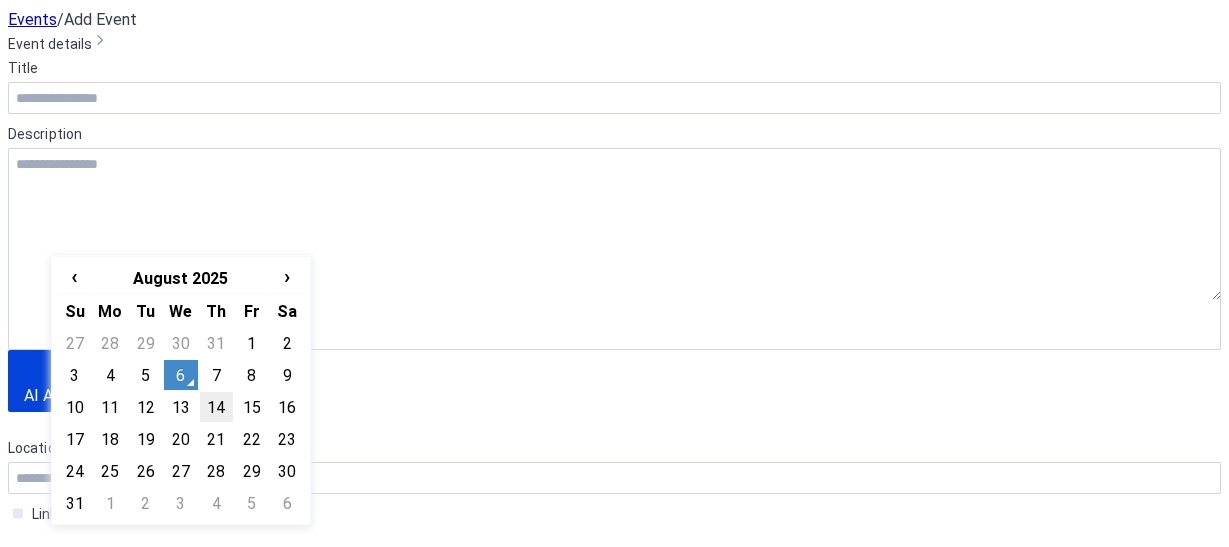 type on "**********" 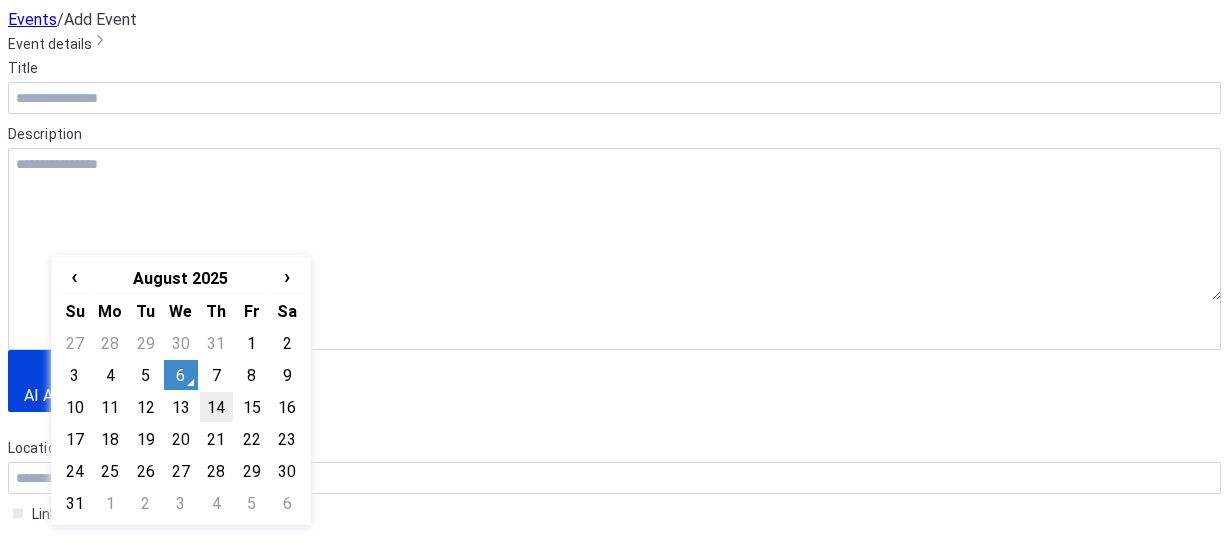 type on "**********" 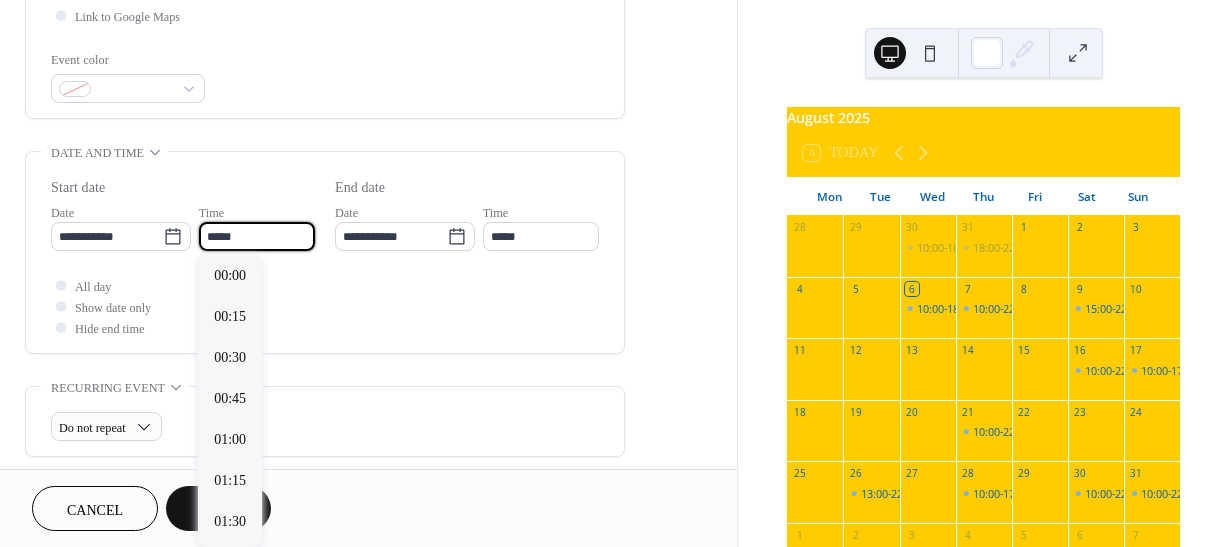 click on "*****" at bounding box center (257, 236) 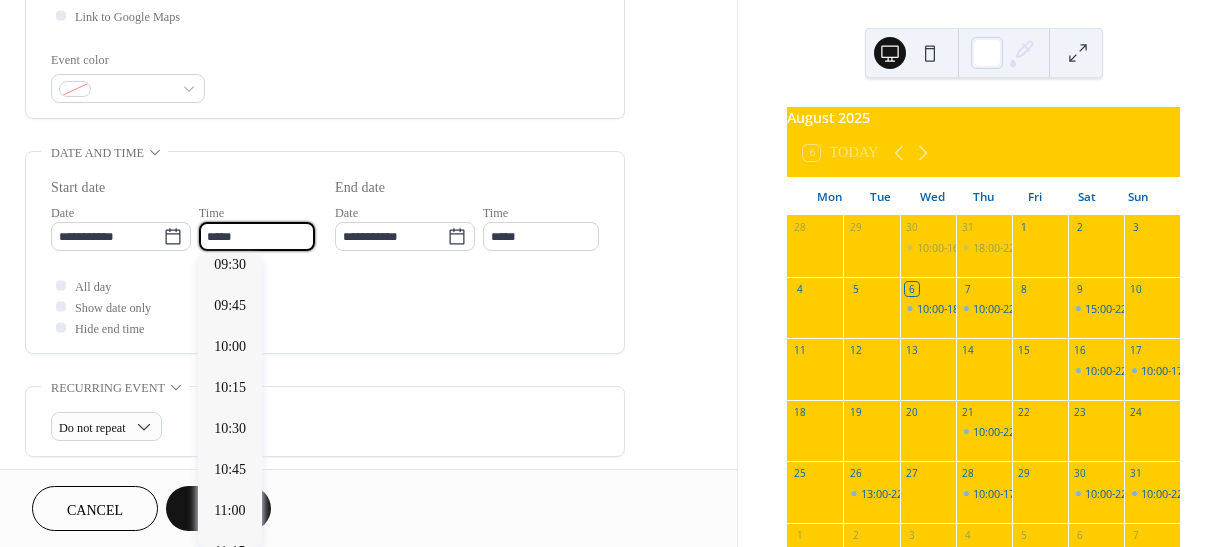 scroll, scrollTop: 1568, scrollLeft: 0, axis: vertical 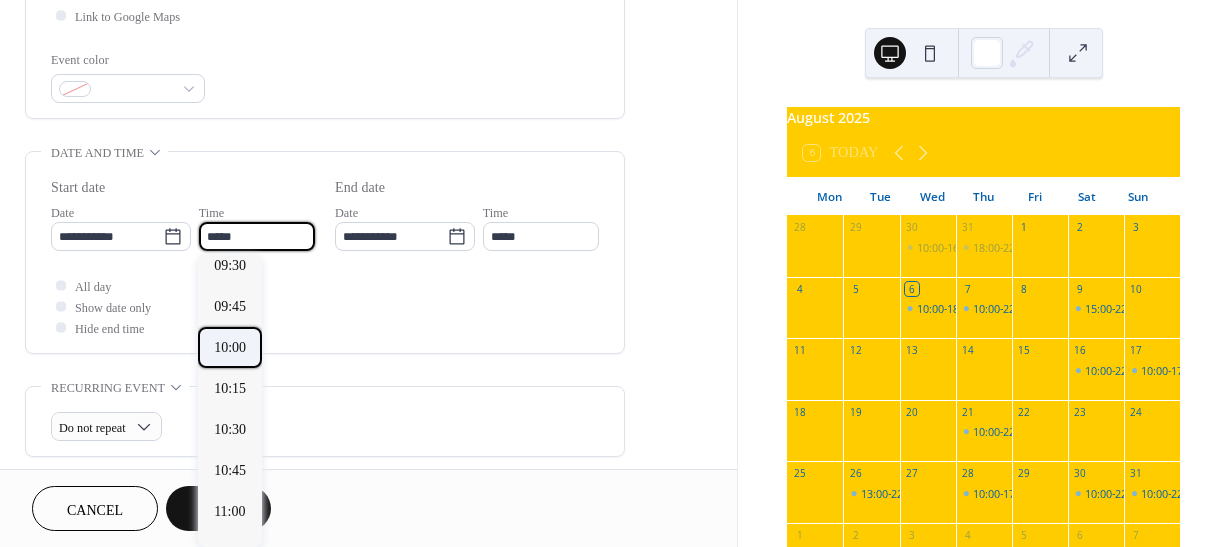 click on "10:00" at bounding box center [230, 347] 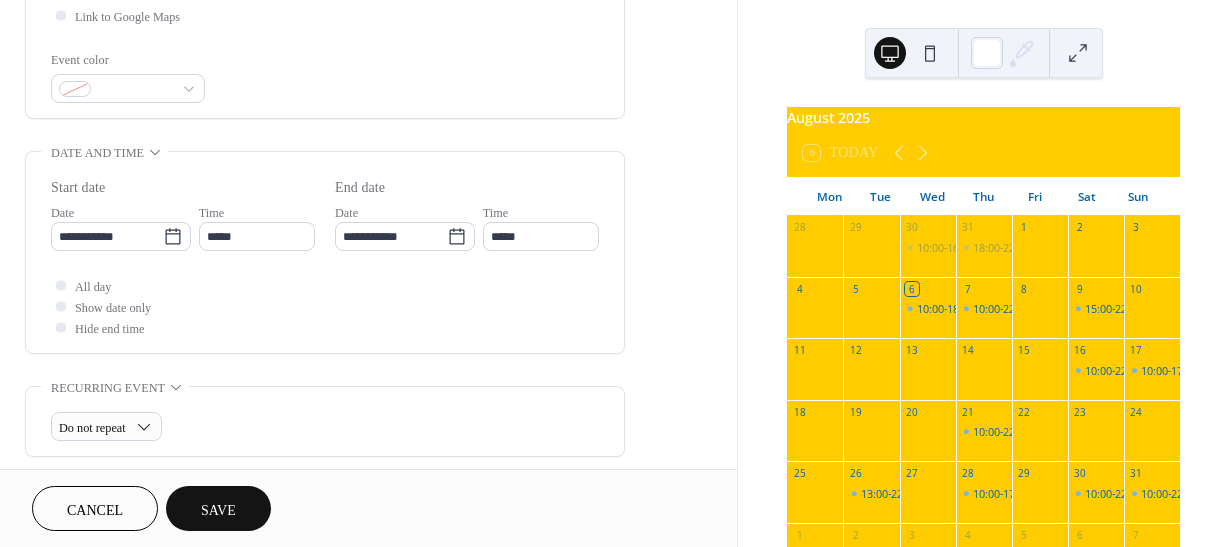 type on "*****" 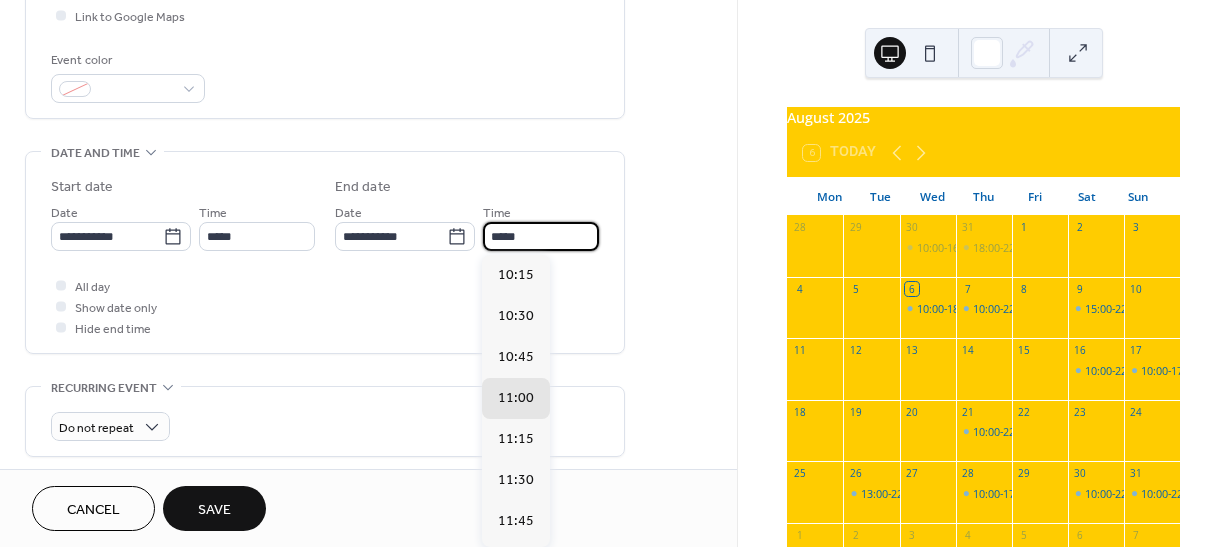 click on "*****" at bounding box center [541, 236] 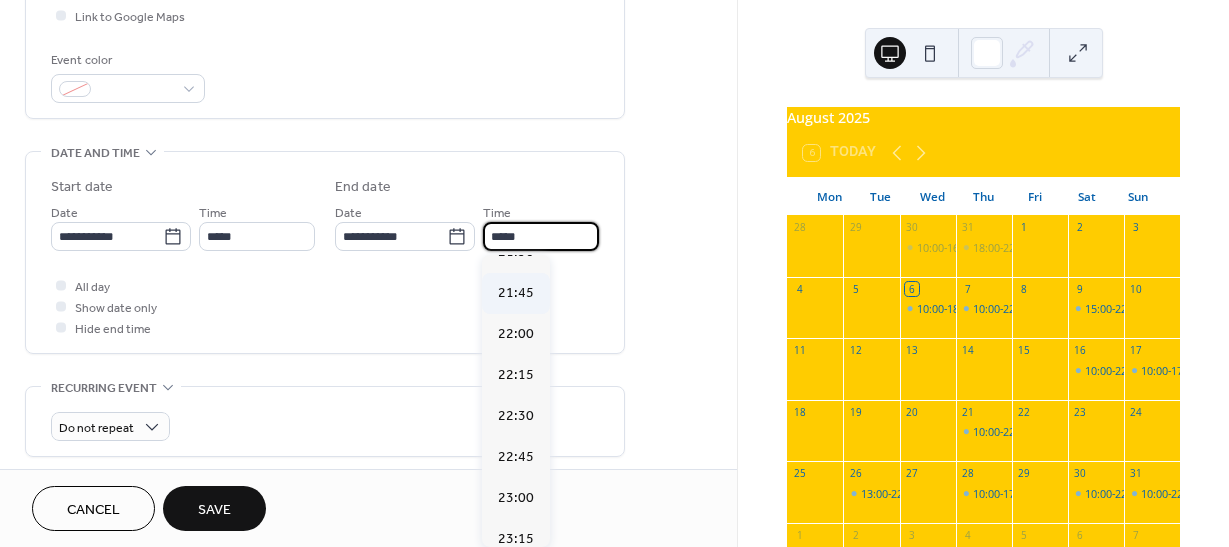 scroll, scrollTop: 1863, scrollLeft: 0, axis: vertical 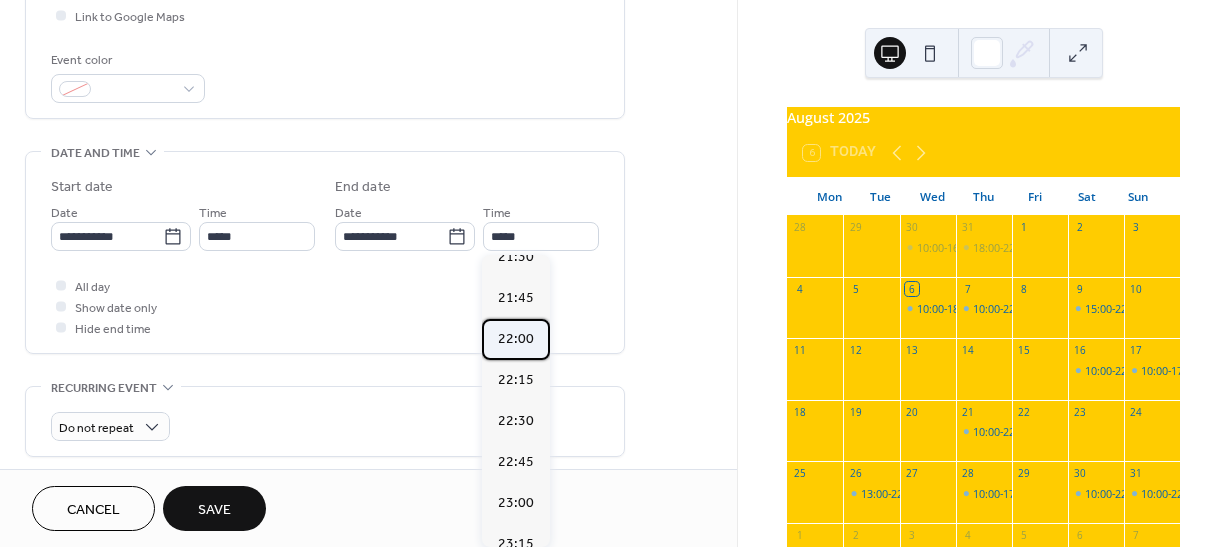 click on "22:00" at bounding box center (516, 339) 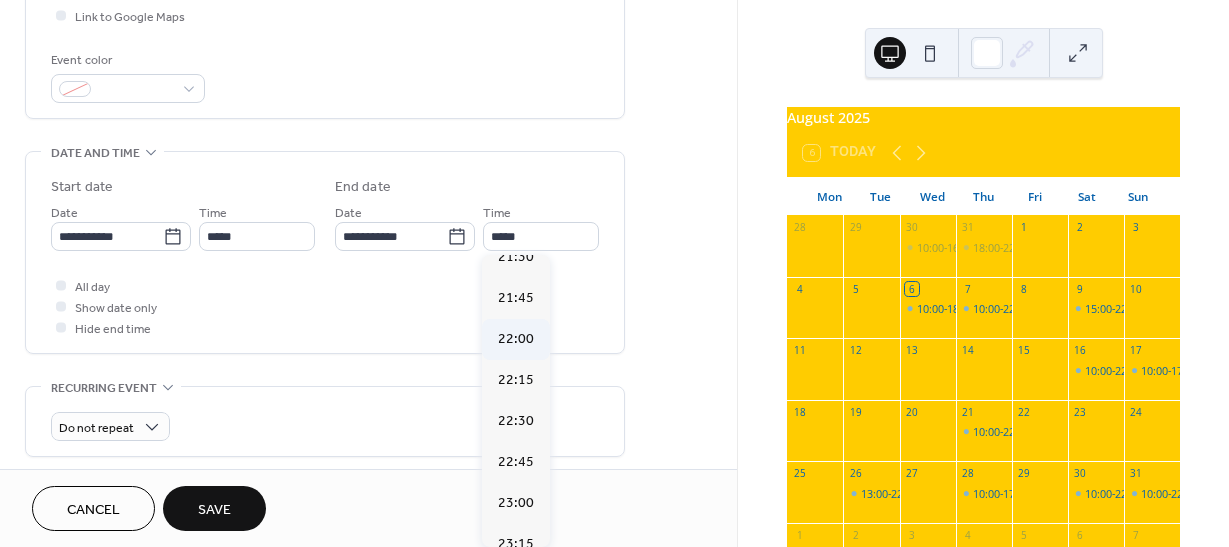 type on "*****" 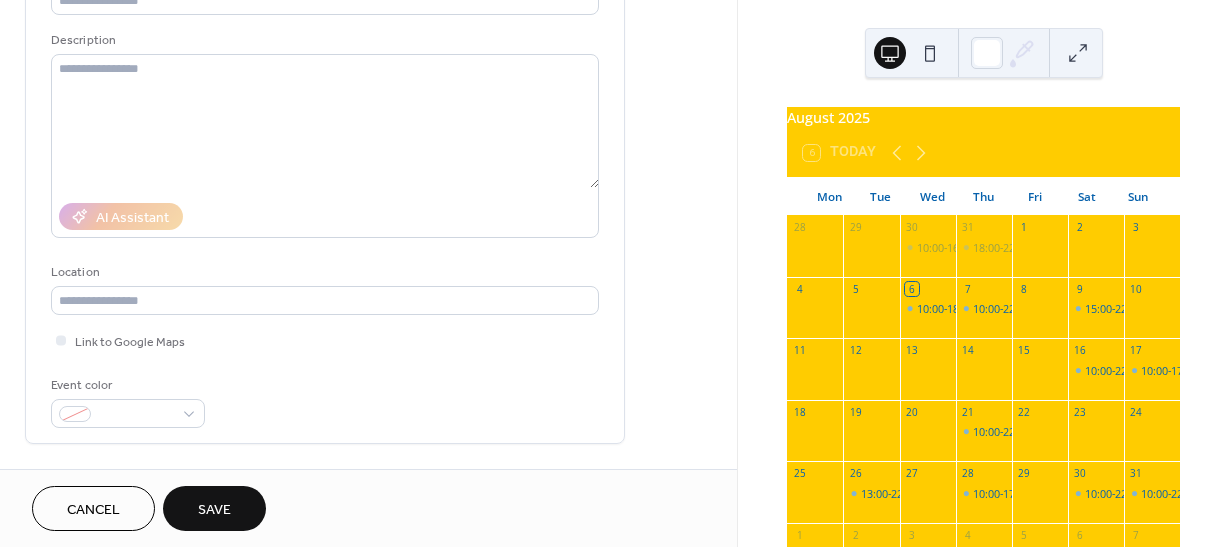 scroll, scrollTop: 0, scrollLeft: 0, axis: both 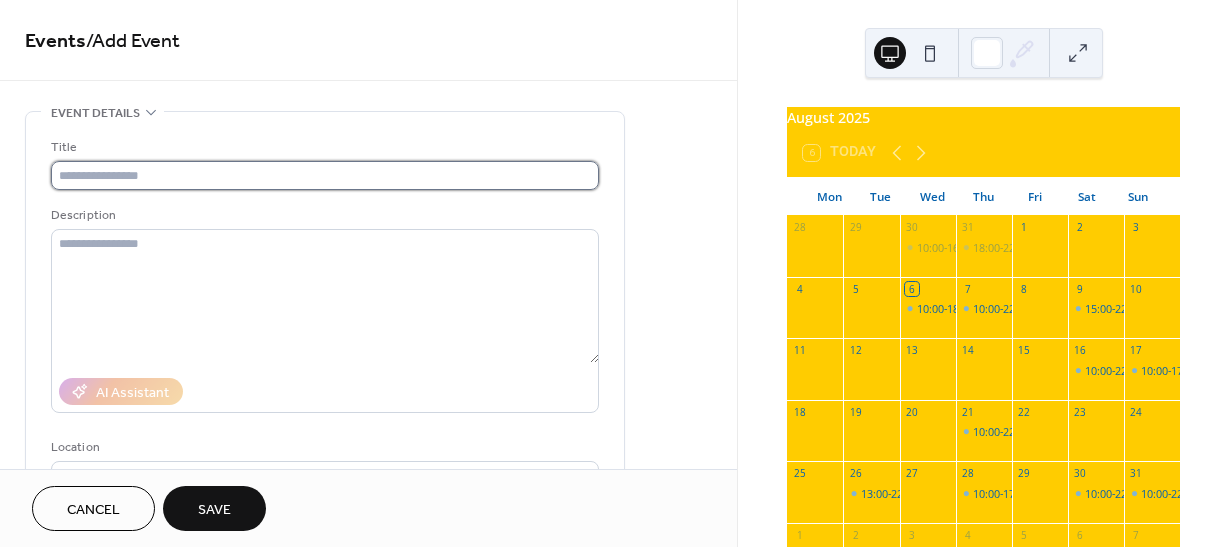click at bounding box center (325, 175) 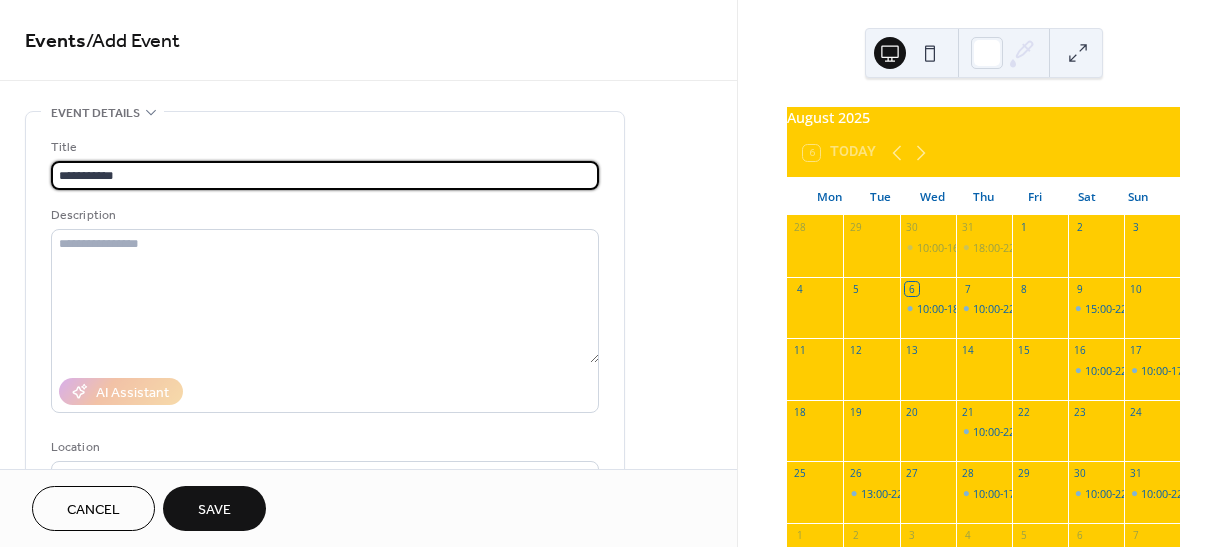 scroll, scrollTop: 1, scrollLeft: 0, axis: vertical 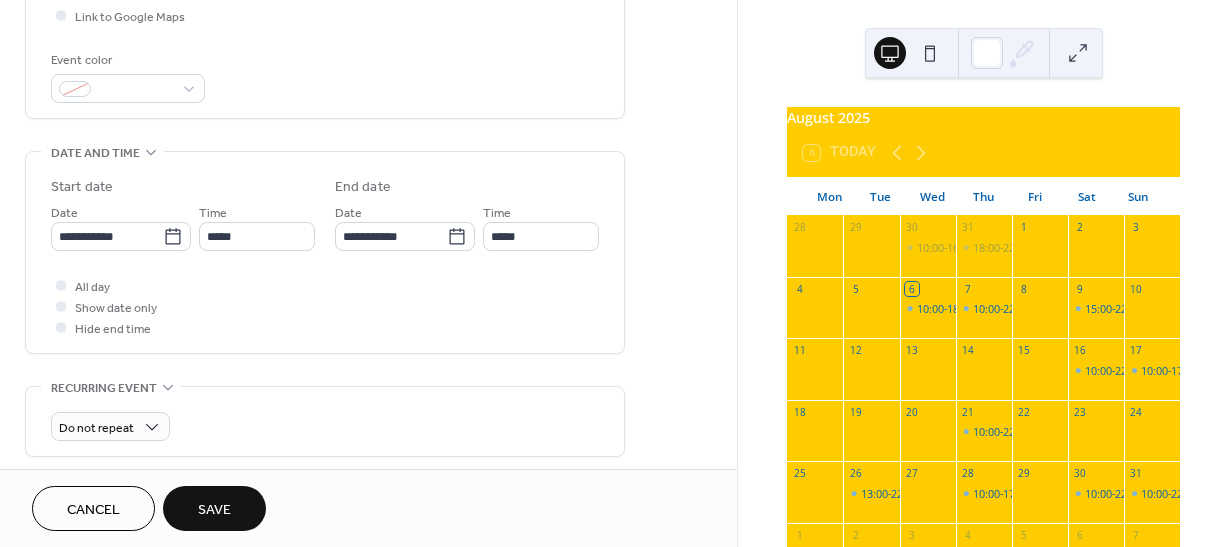 type on "**********" 